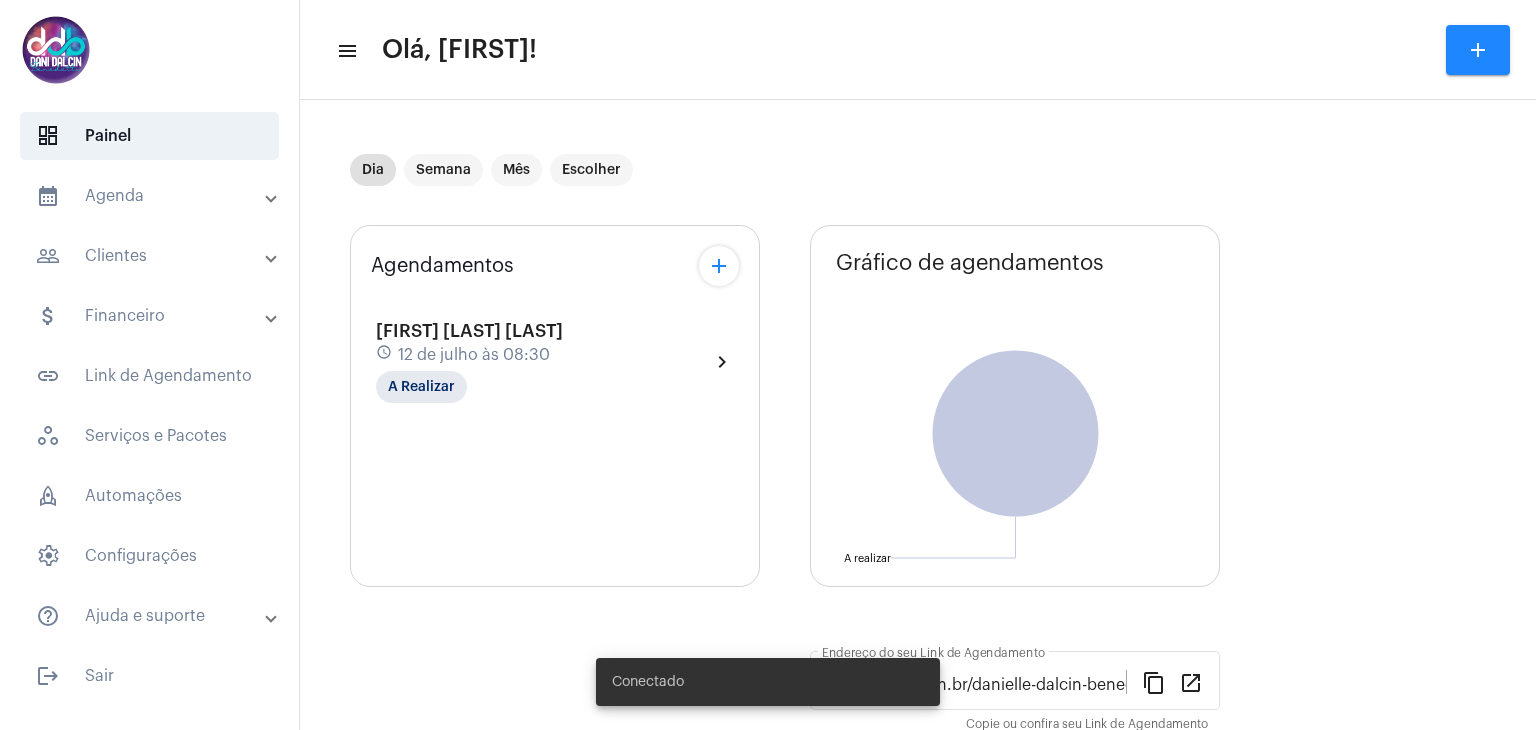 scroll, scrollTop: 0, scrollLeft: 0, axis: both 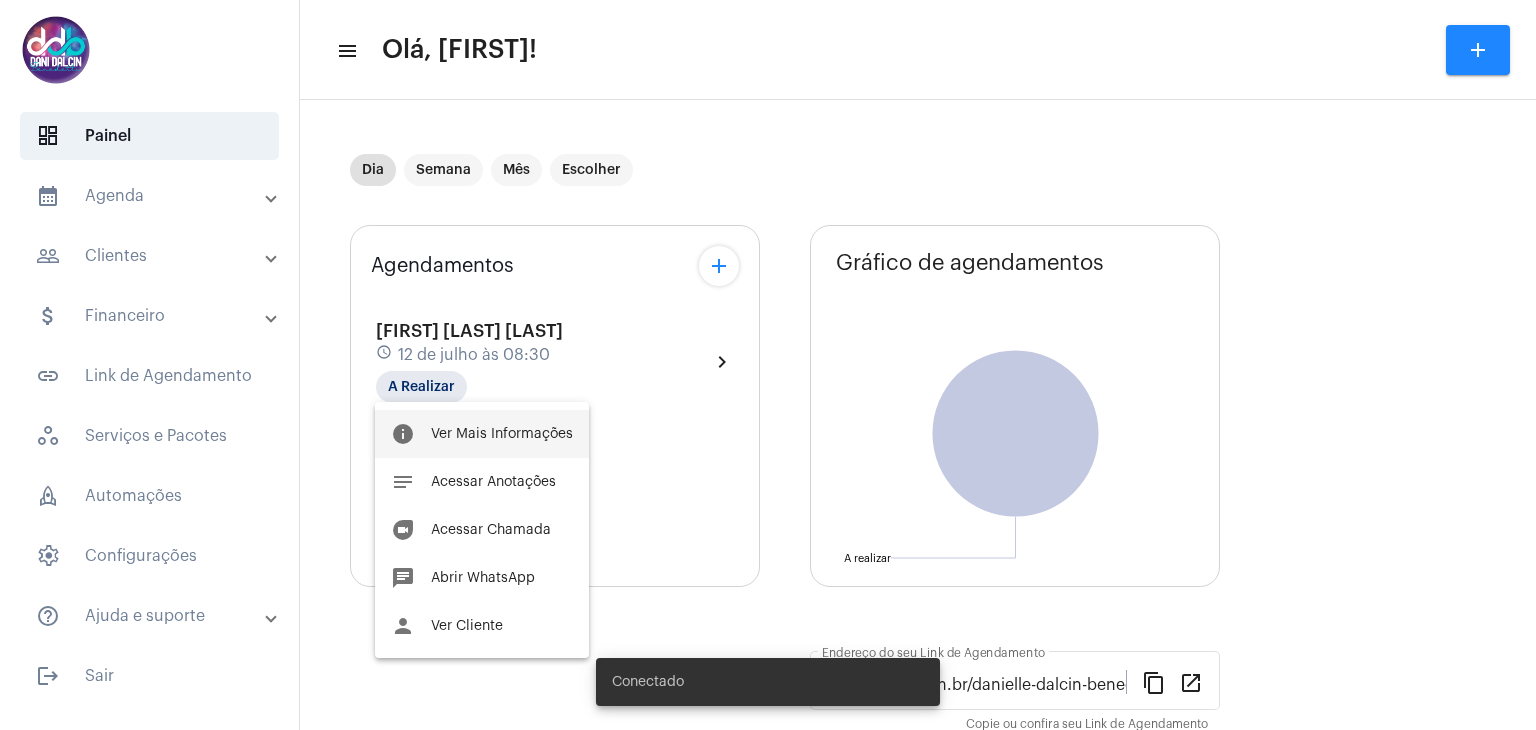 click on "Ver Mais Informações" at bounding box center [502, 434] 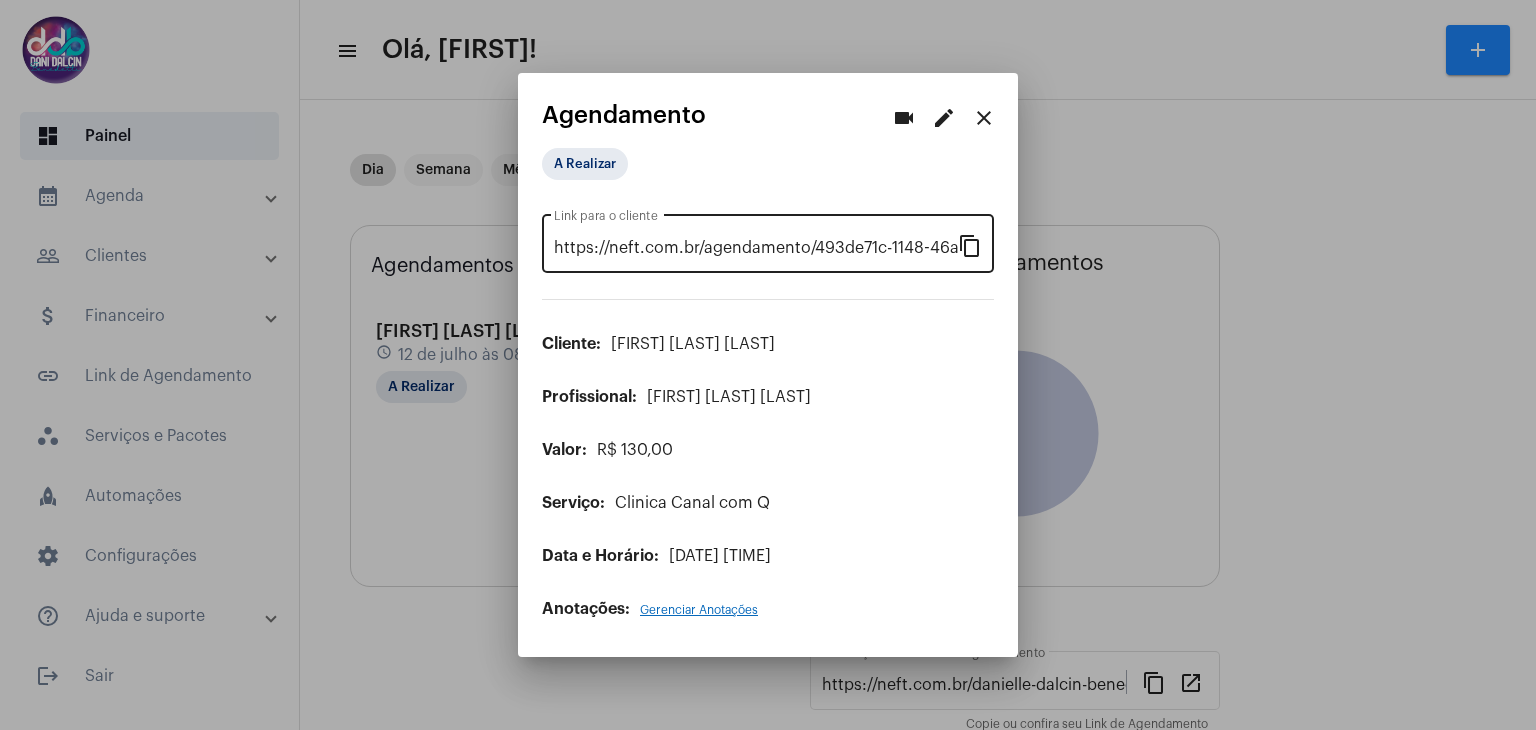 click on "content_copy" at bounding box center (970, 245) 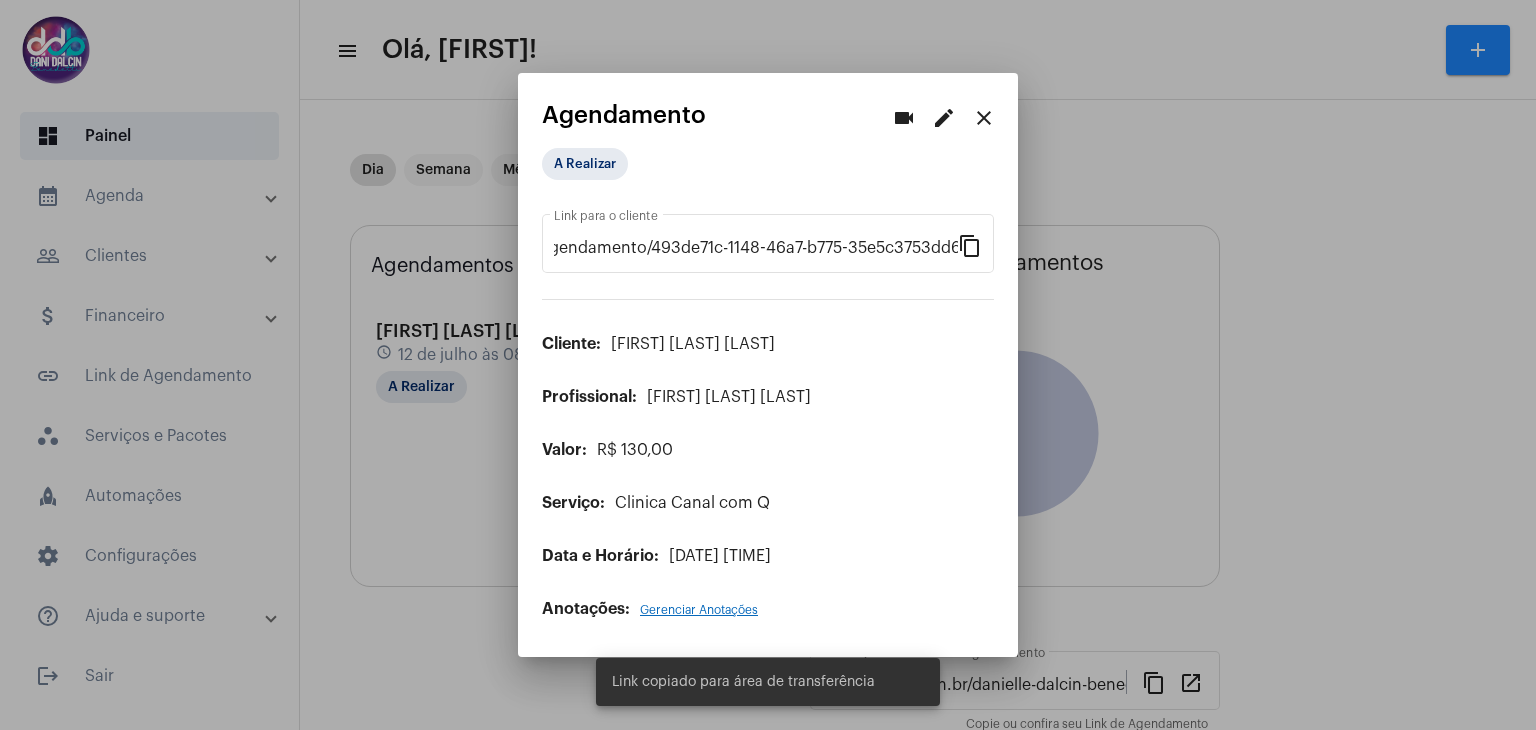 scroll, scrollTop: 0, scrollLeft: 0, axis: both 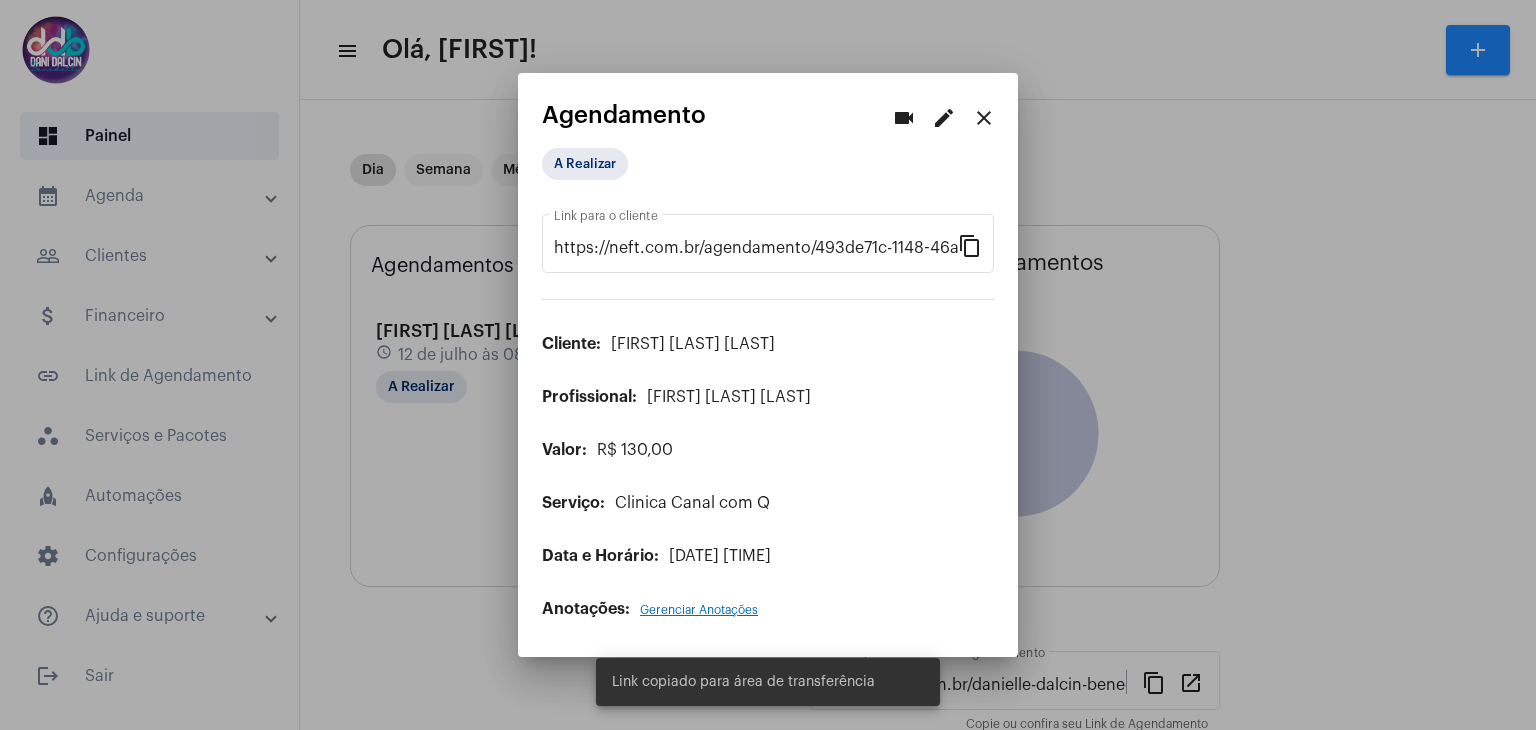 click at bounding box center [768, 365] 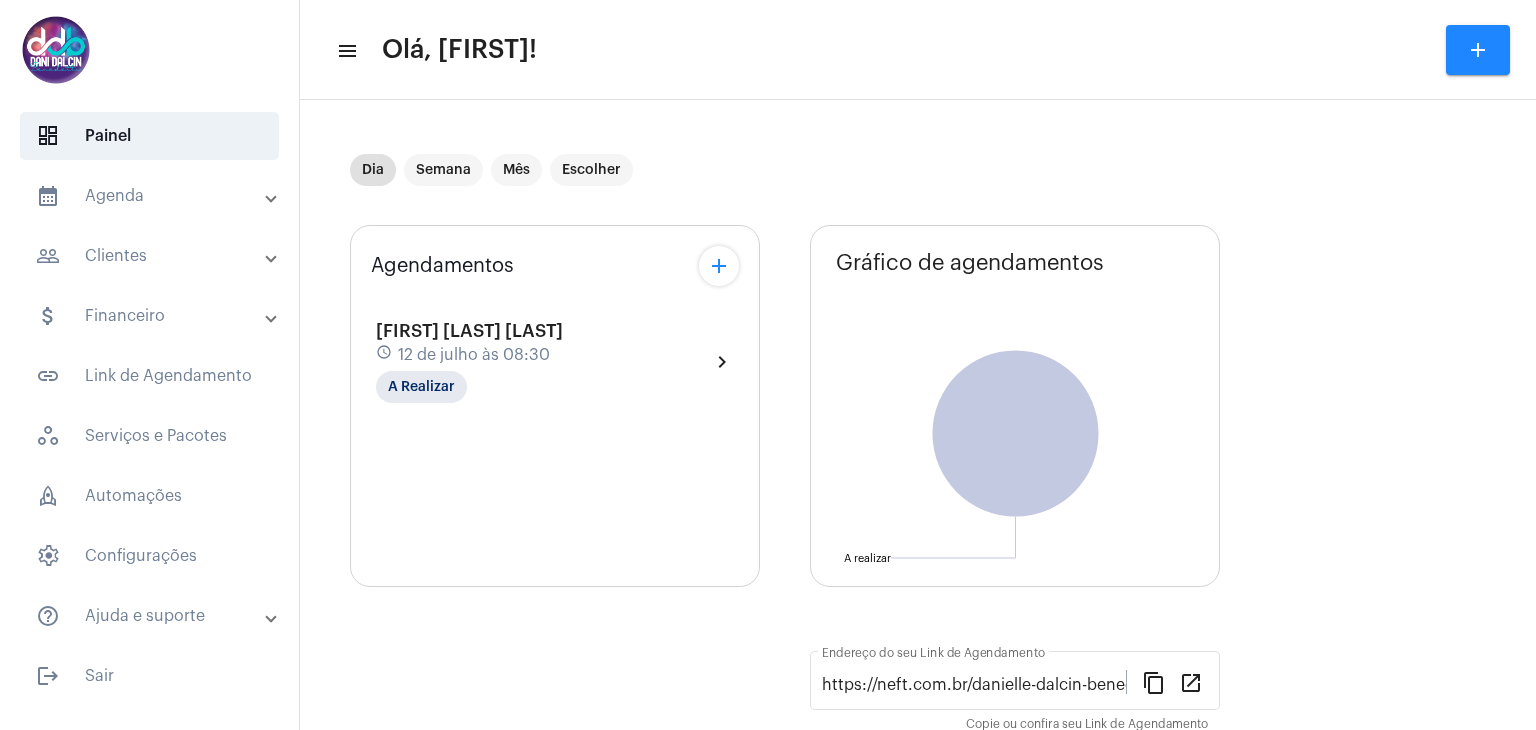 click on "calendar_month_outlined  Agenda" at bounding box center [151, 196] 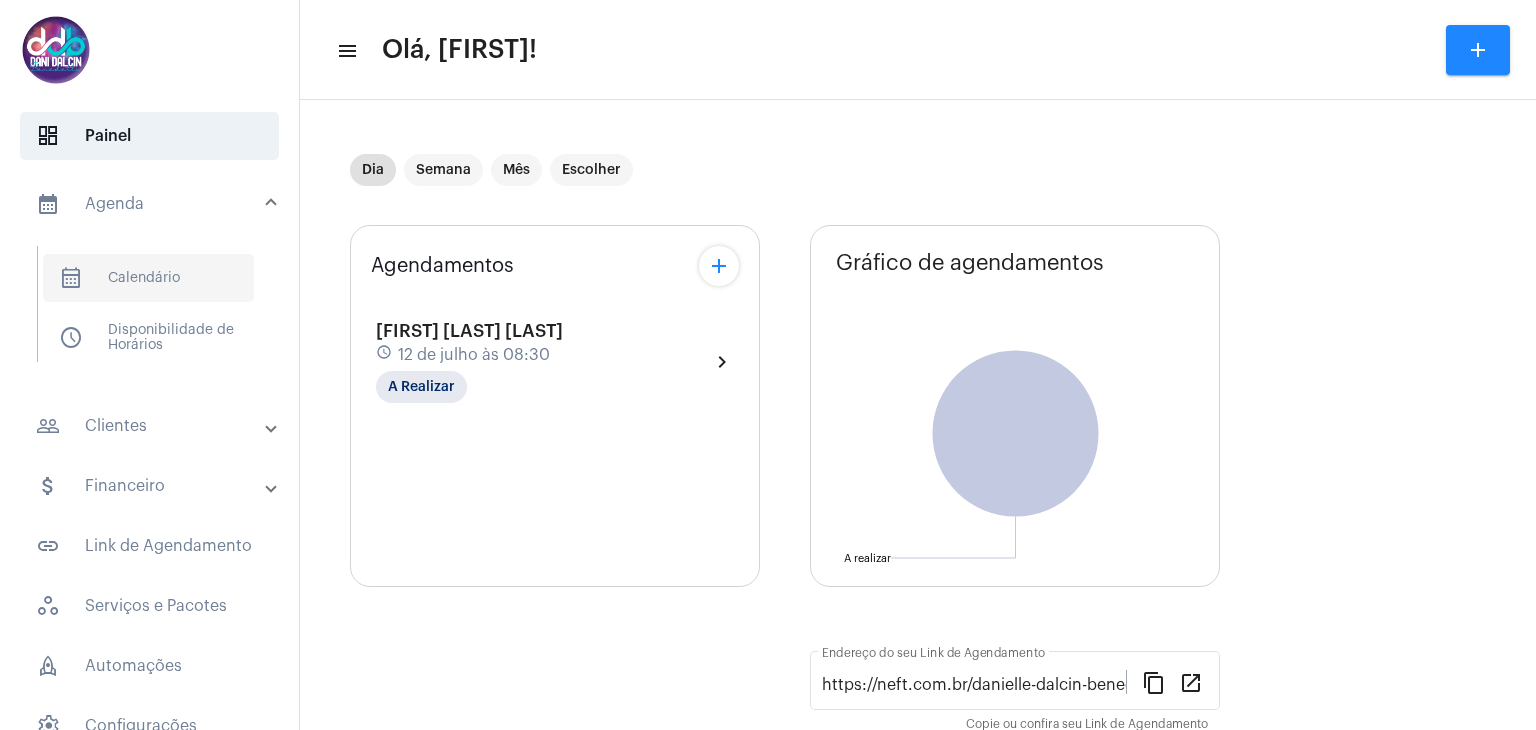 click on "calendar_month_outlined   Calendário" at bounding box center (148, 278) 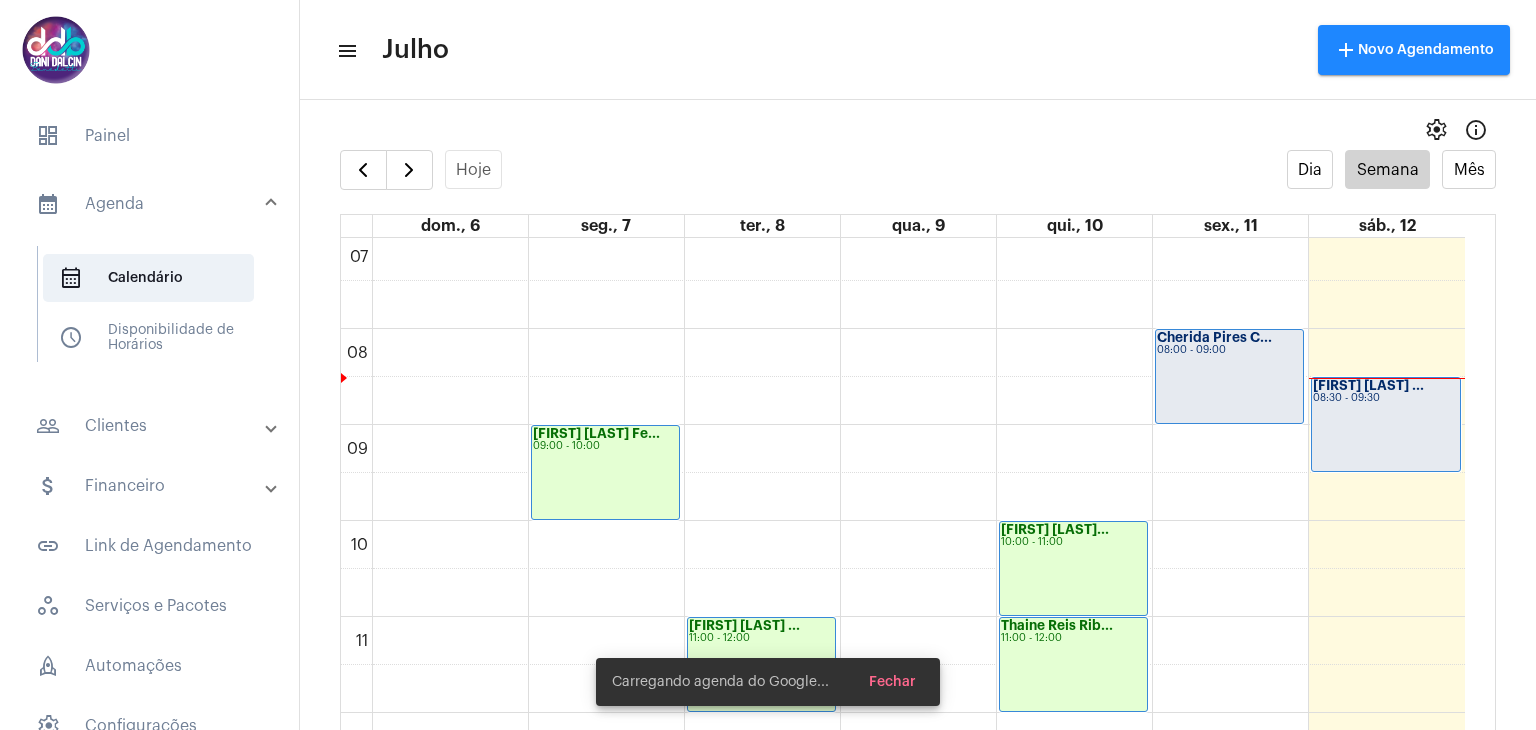 scroll, scrollTop: 676, scrollLeft: 0, axis: vertical 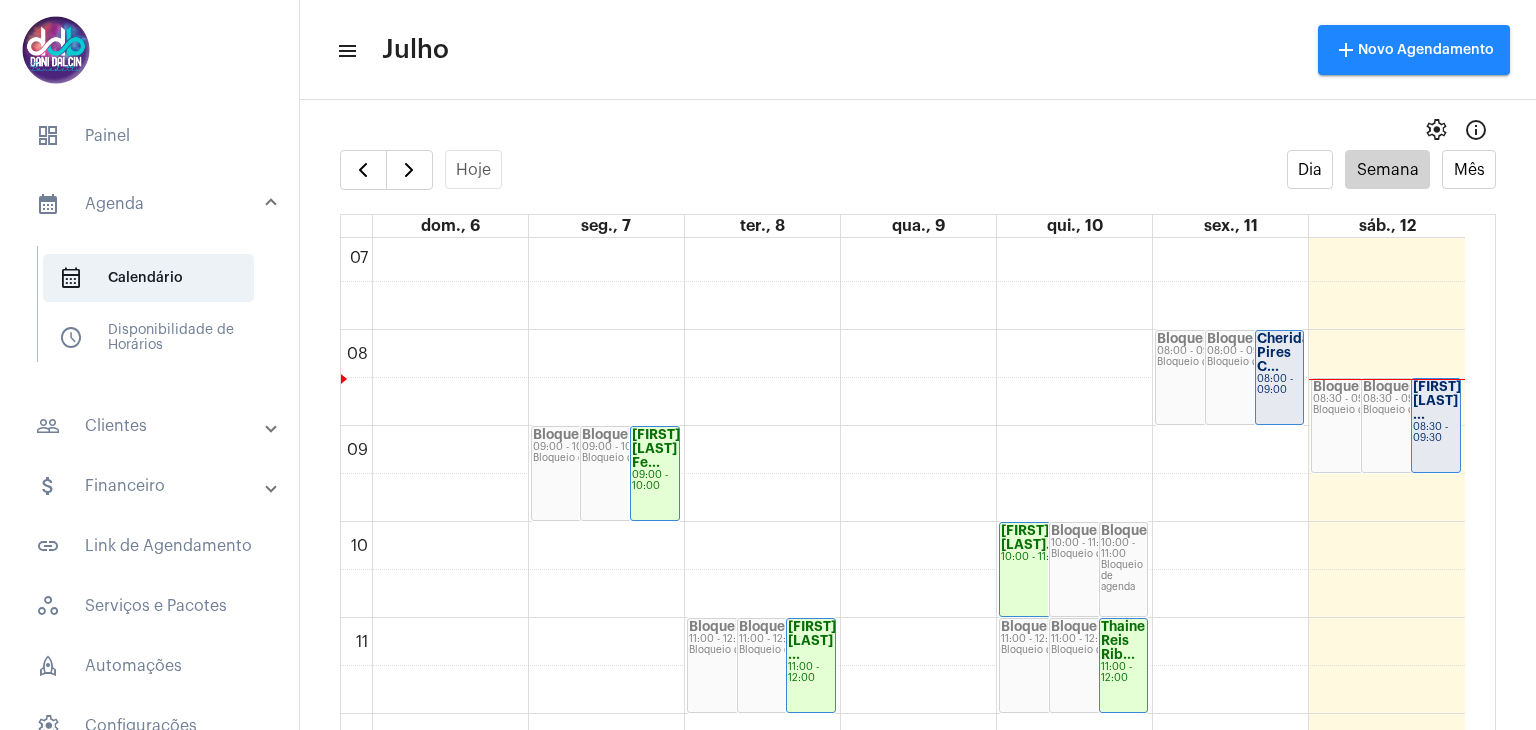 click on "Cherida Pires C..." 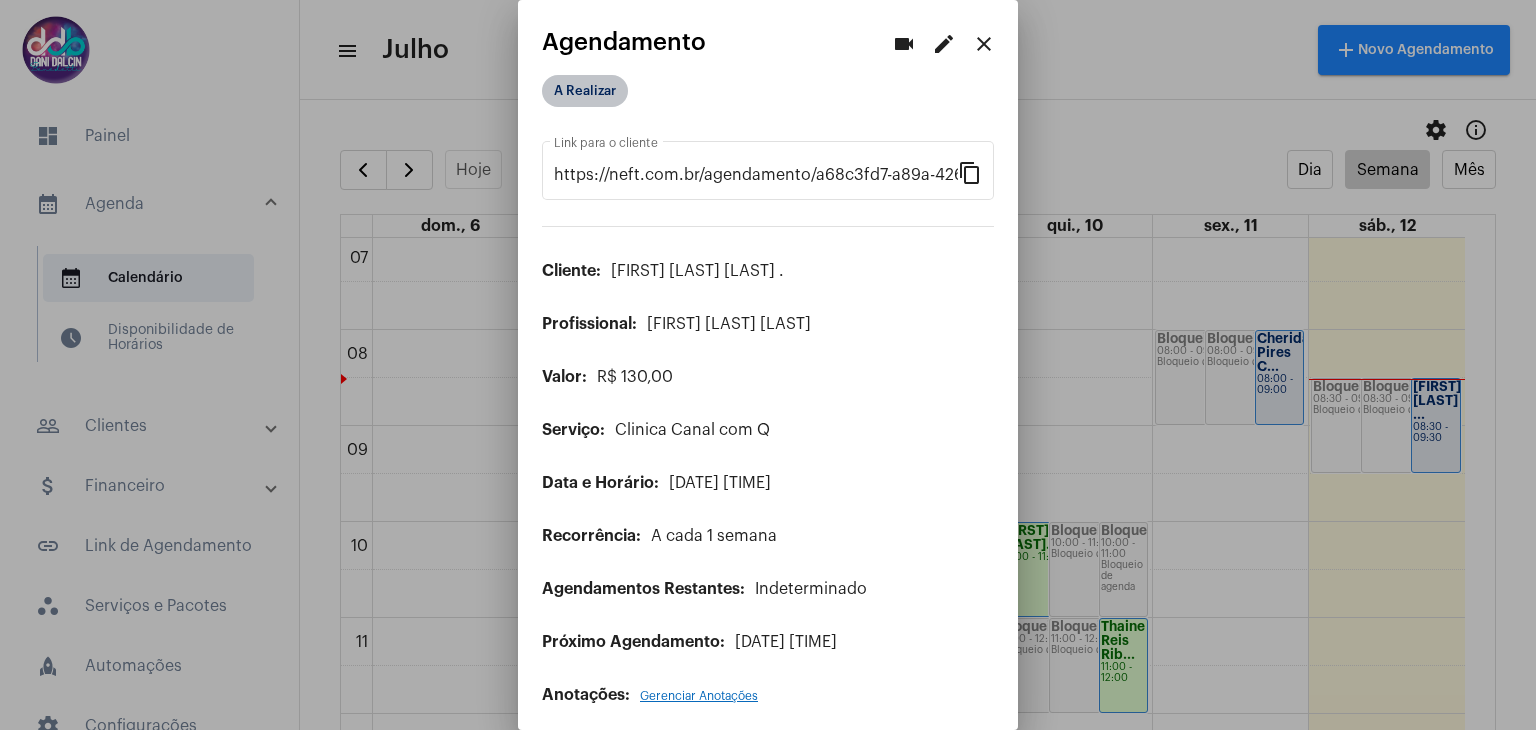 click on "A Realizar" at bounding box center [585, 91] 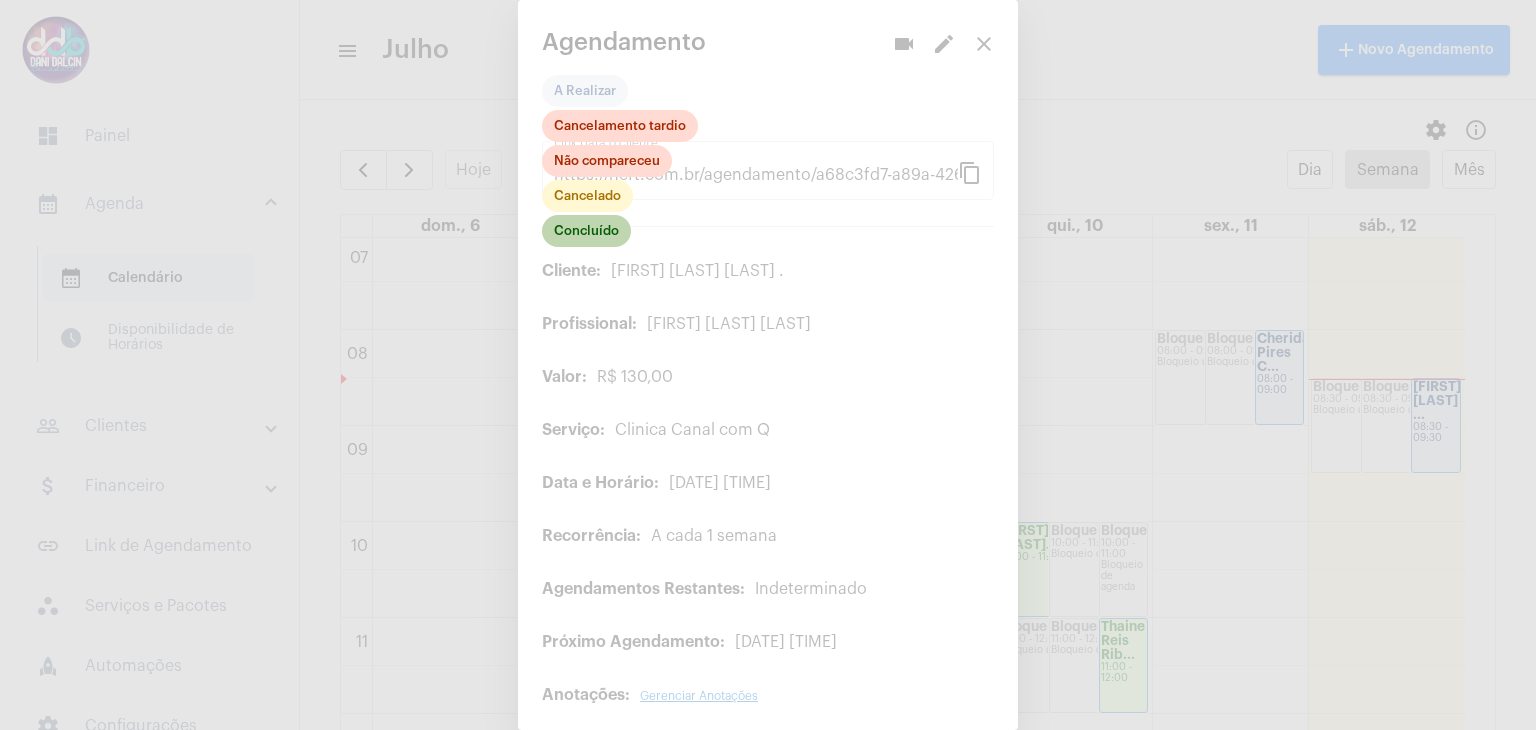 click on "Concluído" 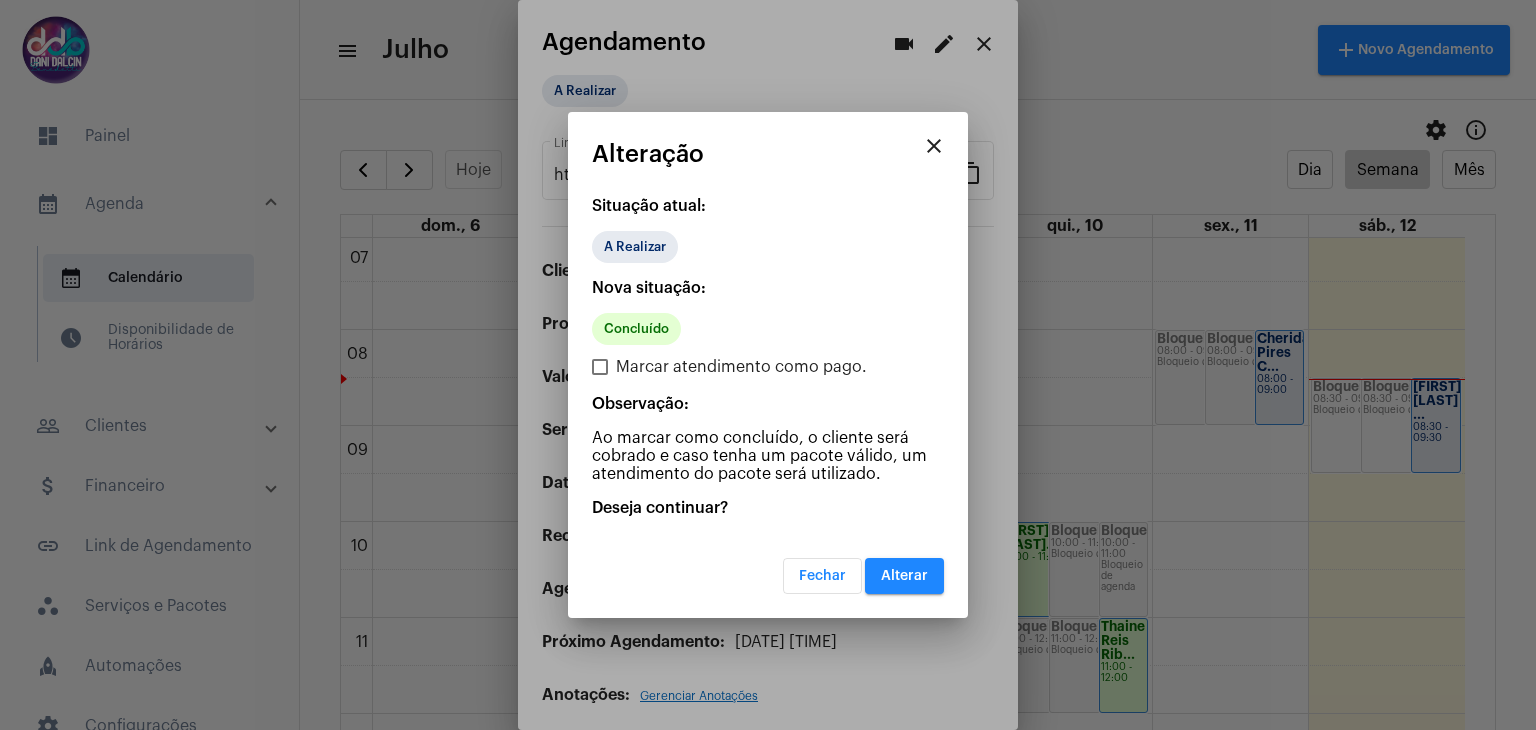 click on "Alterar" at bounding box center (904, 576) 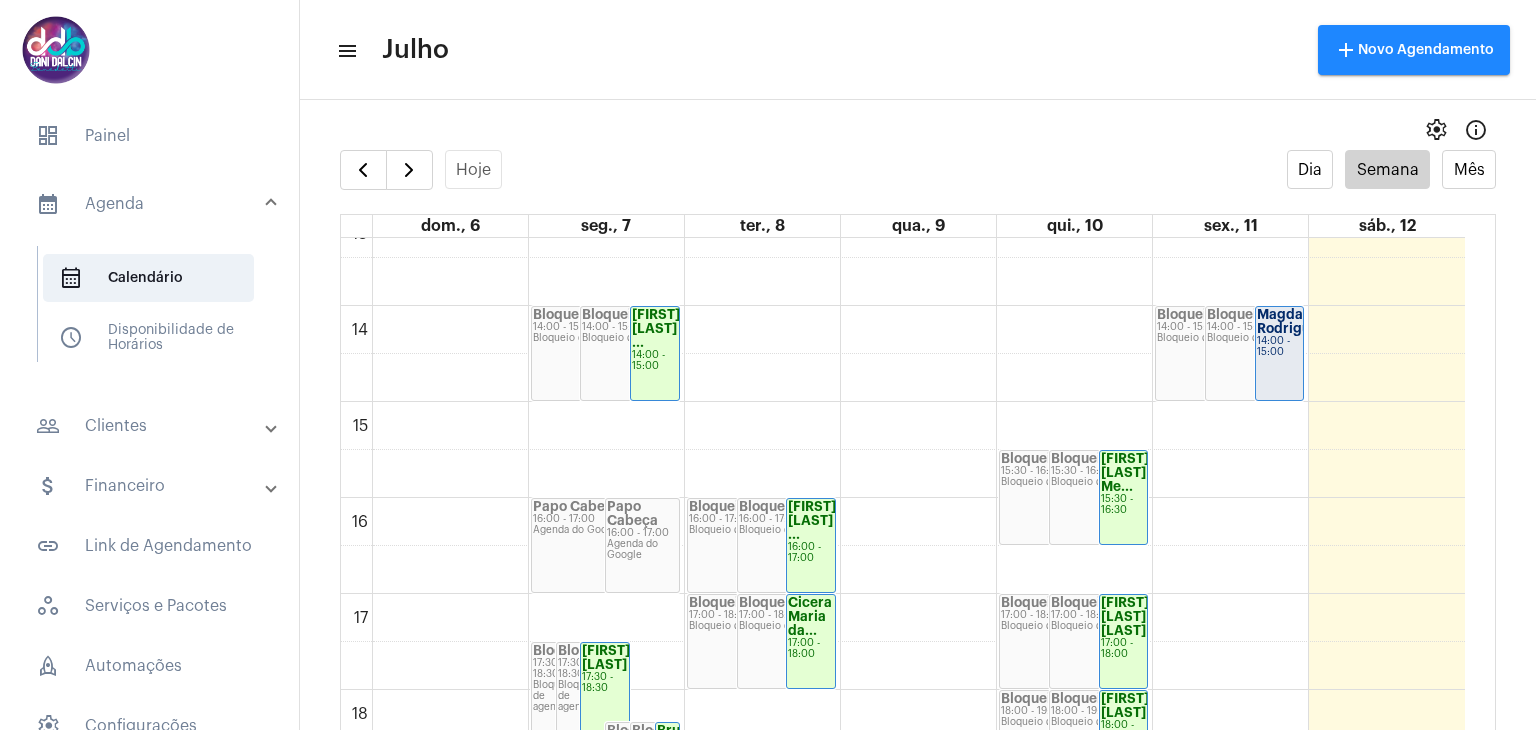 scroll, scrollTop: 1276, scrollLeft: 0, axis: vertical 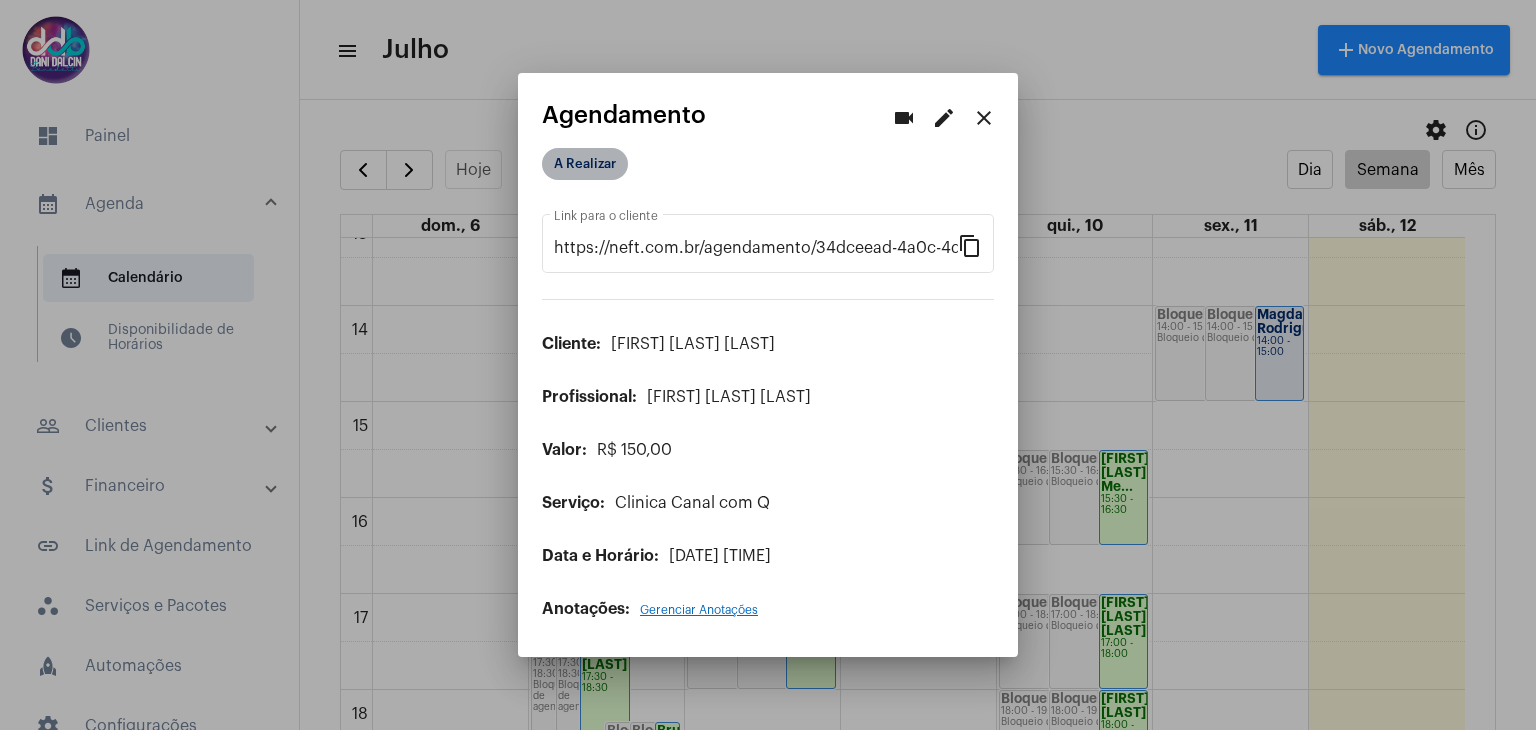 click on "A Realizar" at bounding box center (585, 164) 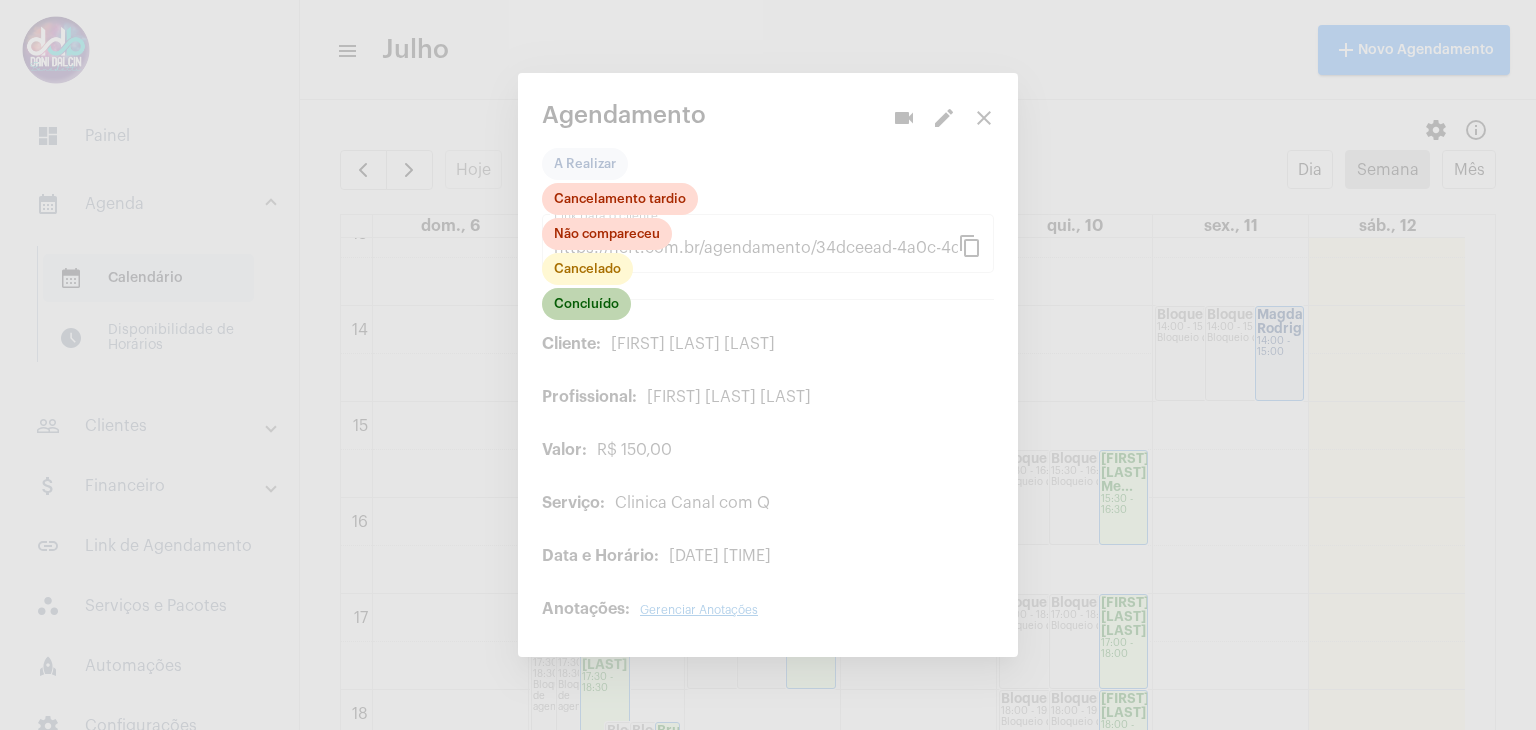 click on "Concluído" 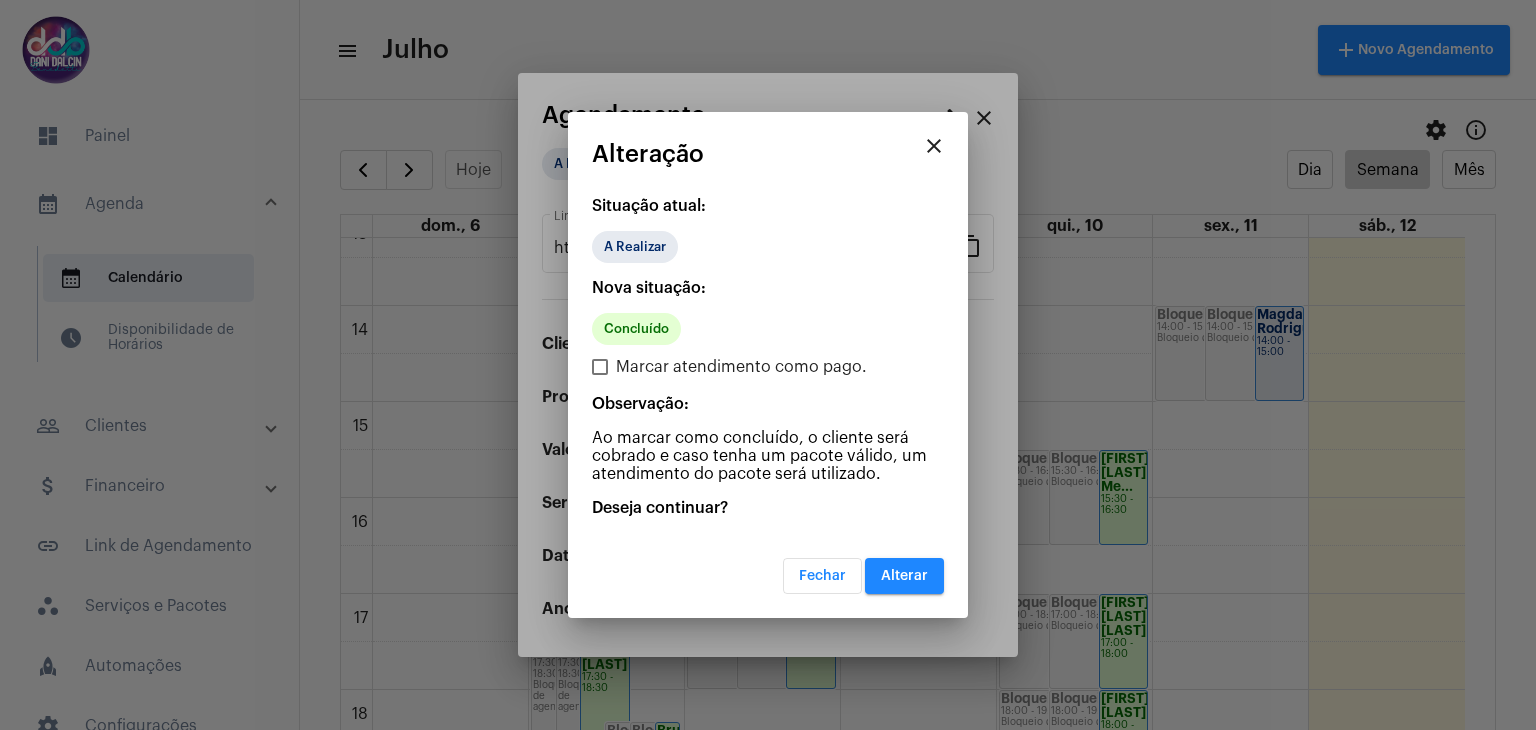 click on "close" at bounding box center [934, 146] 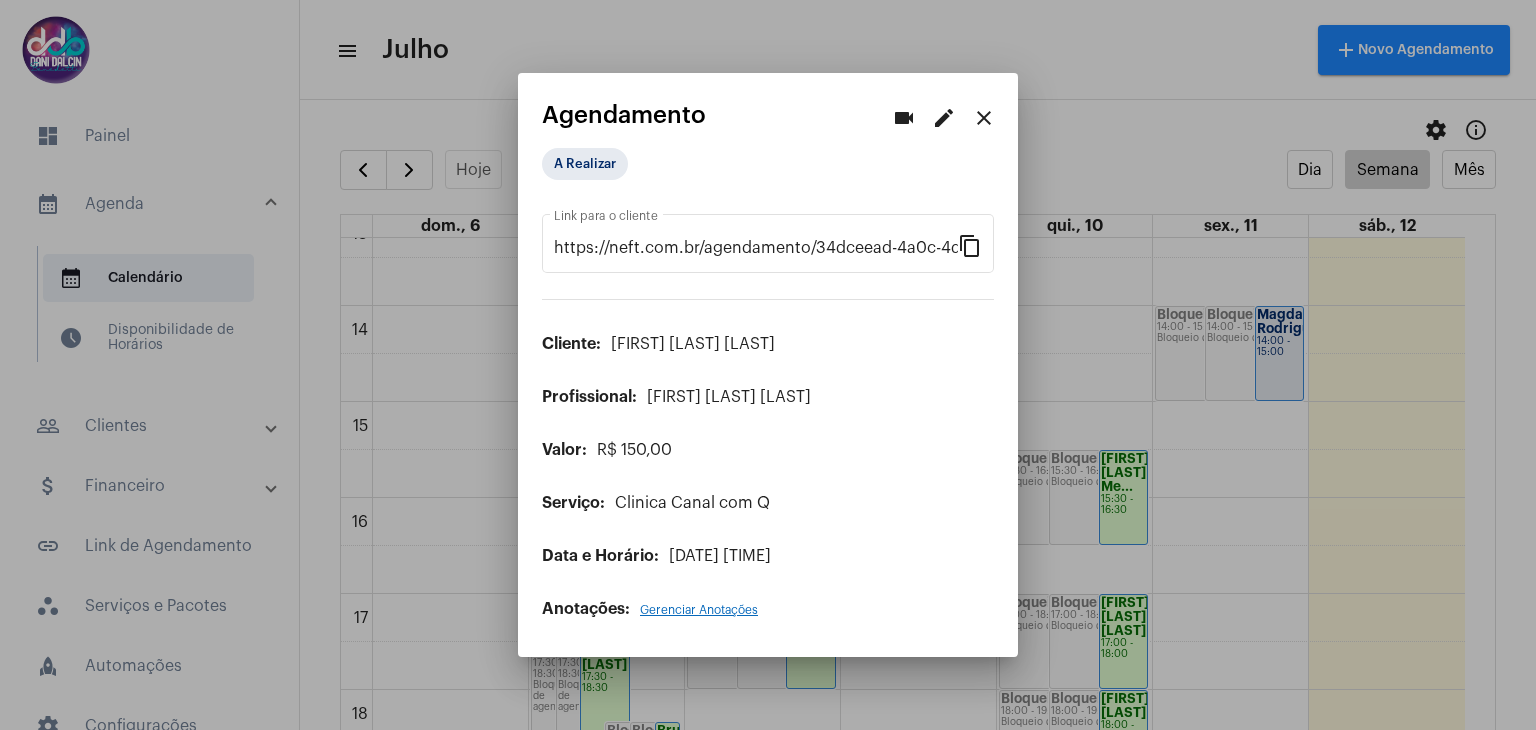 click on "edit" at bounding box center (944, 118) 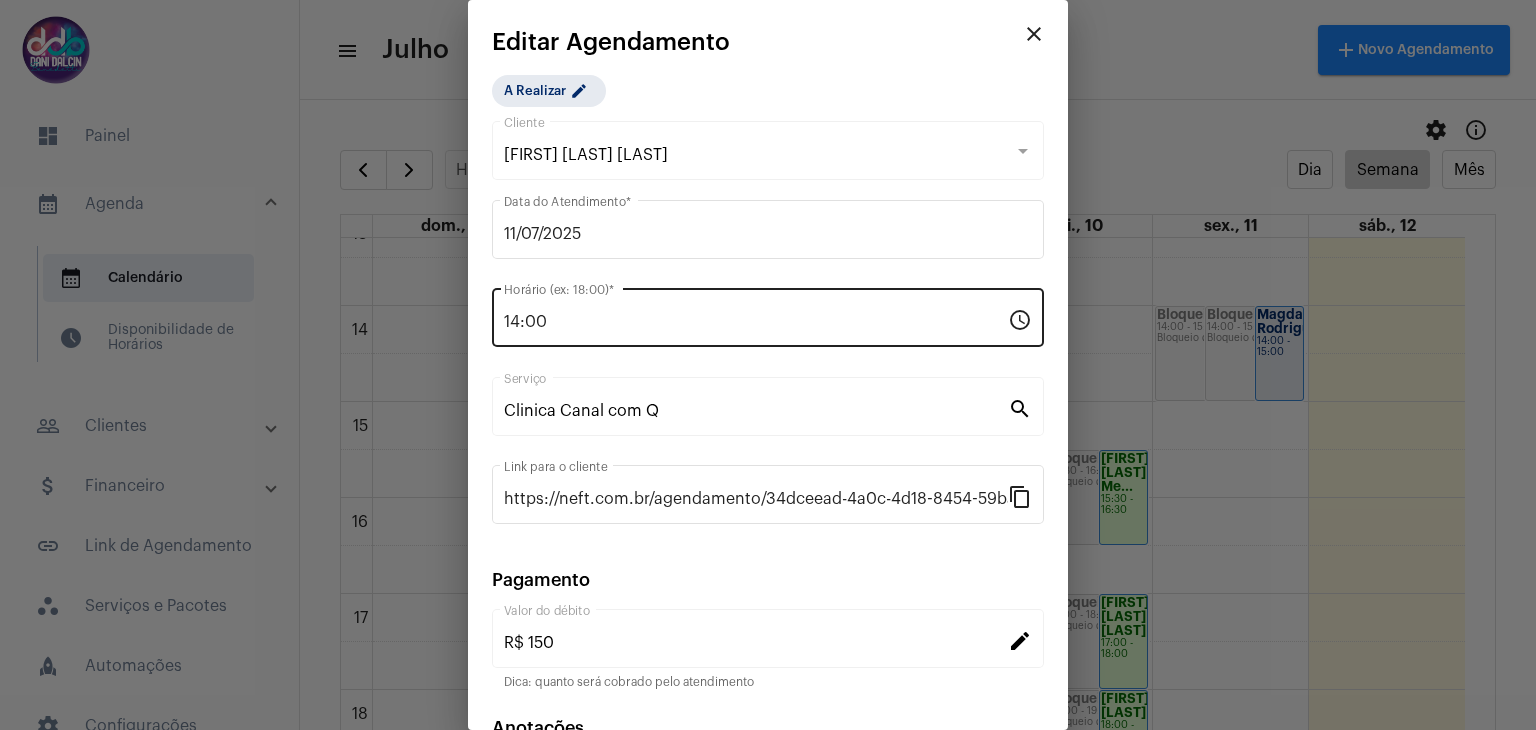 click on "14:00" at bounding box center (756, 322) 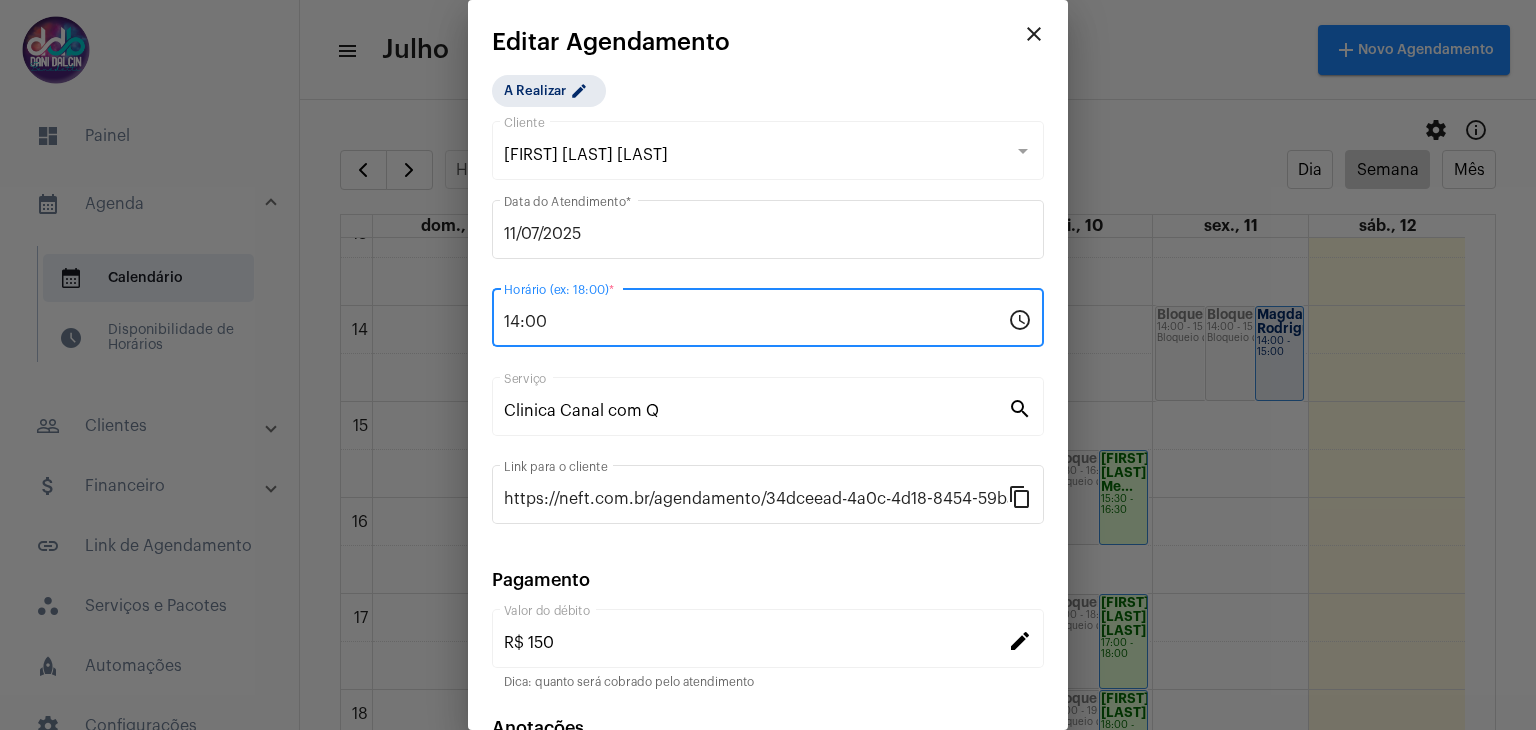 click on "14:00" at bounding box center (756, 322) 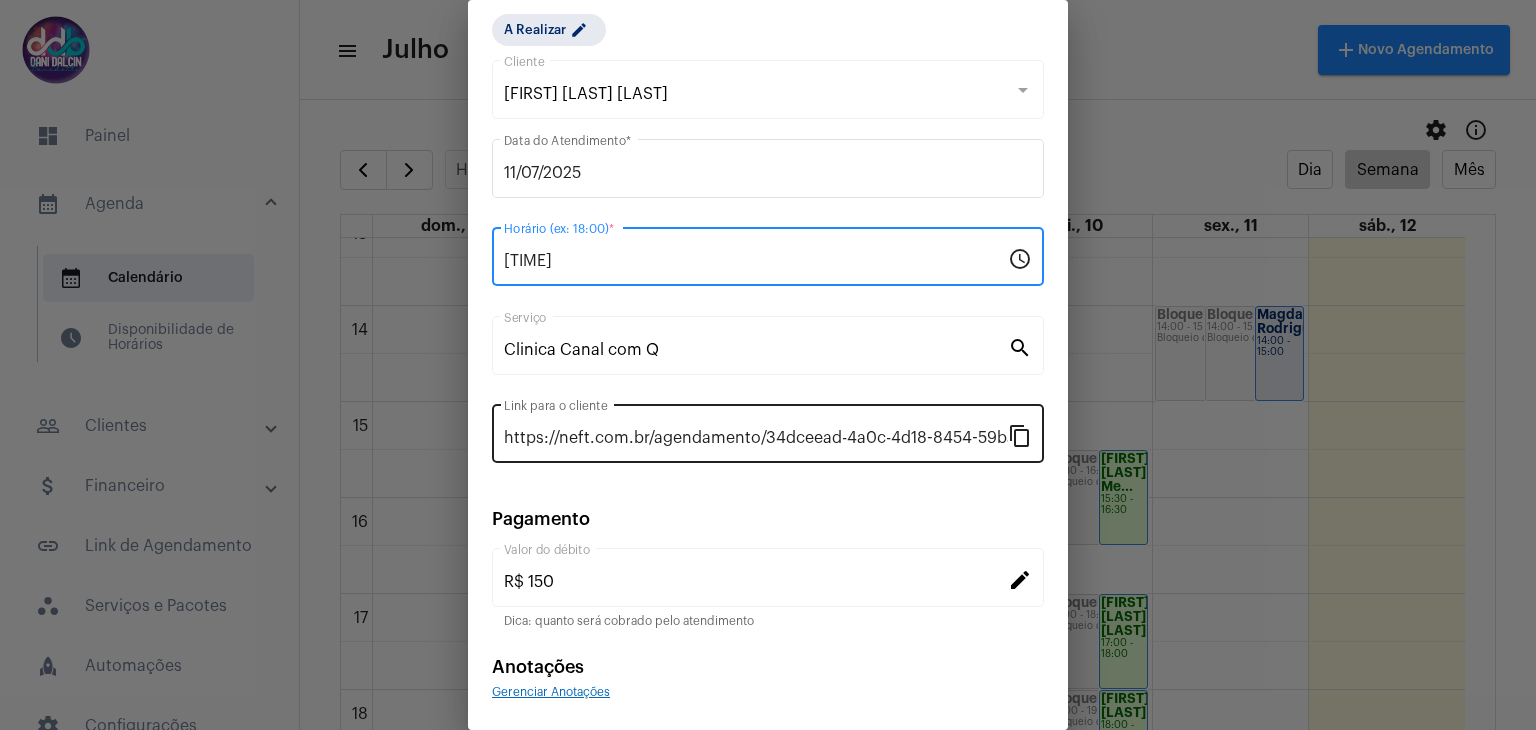 scroll, scrollTop: 128, scrollLeft: 0, axis: vertical 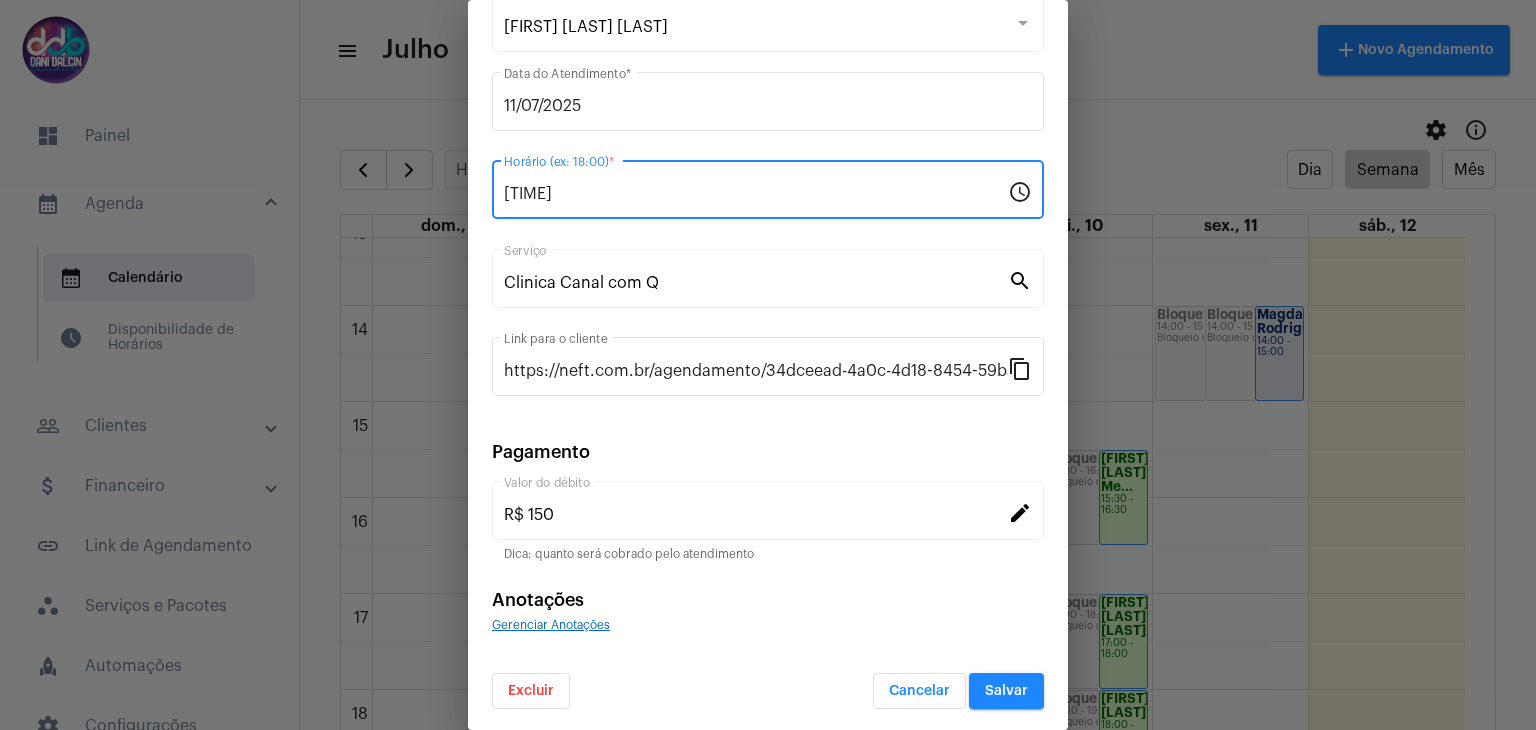 type on "[TIME]" 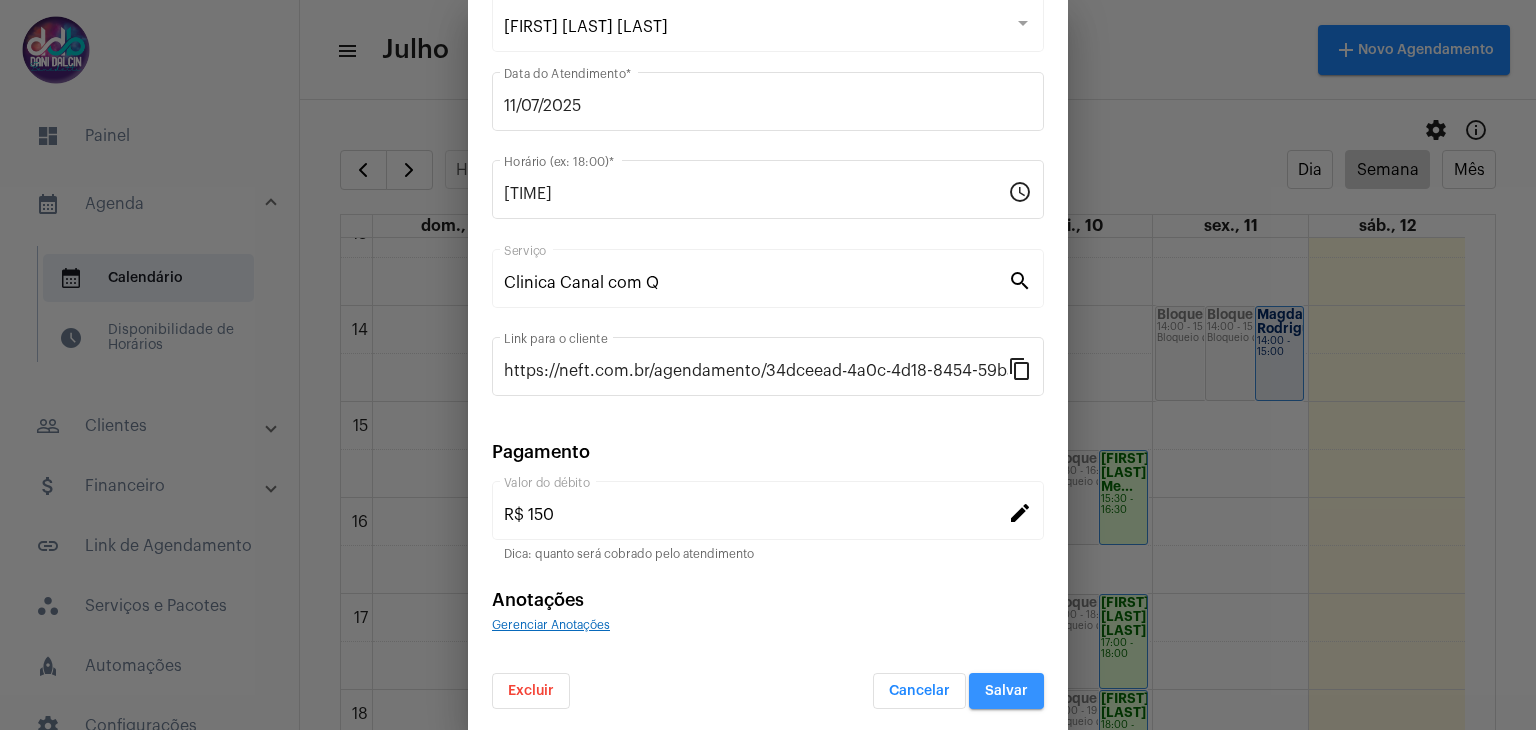click on "Salvar" at bounding box center [1006, 691] 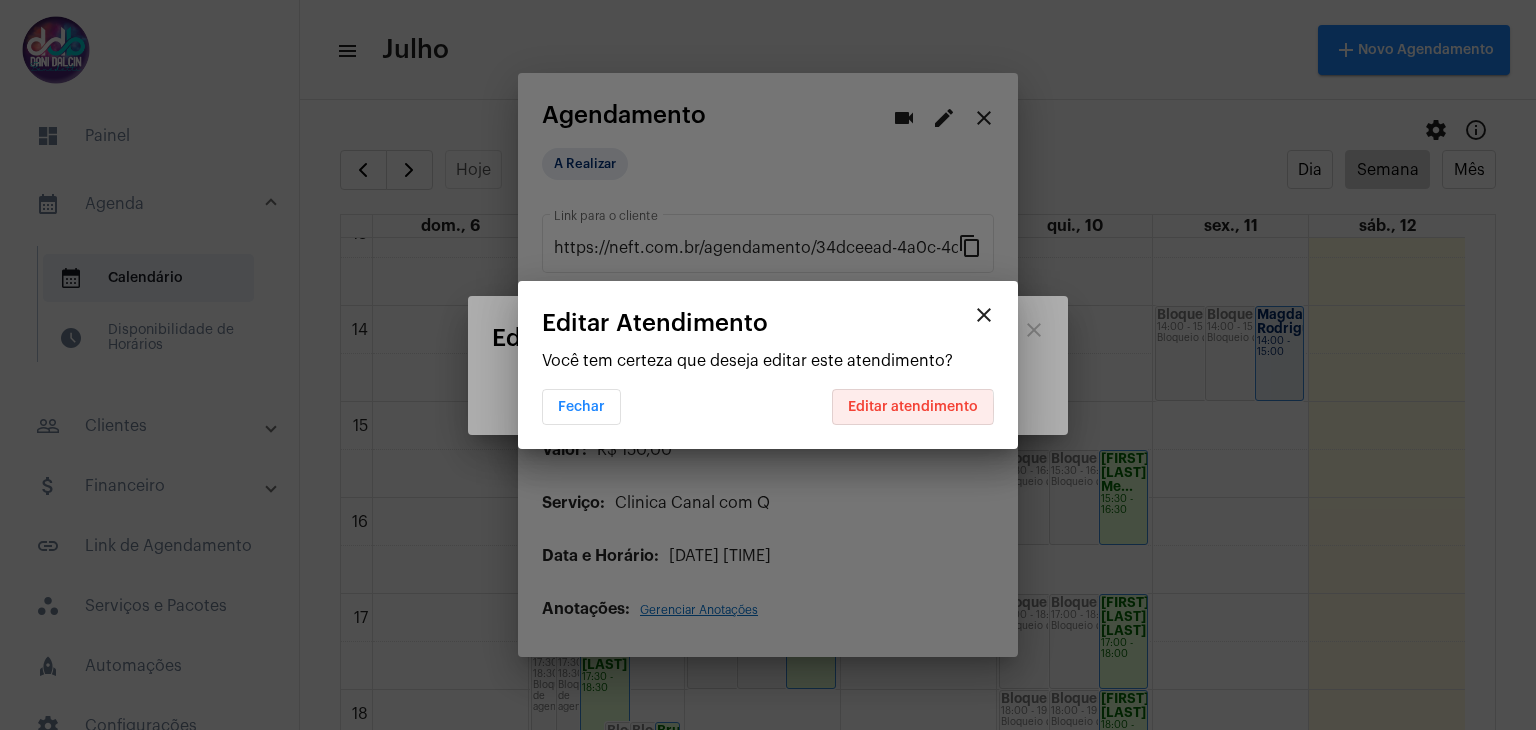 click on "Editar atendimento" at bounding box center (913, 407) 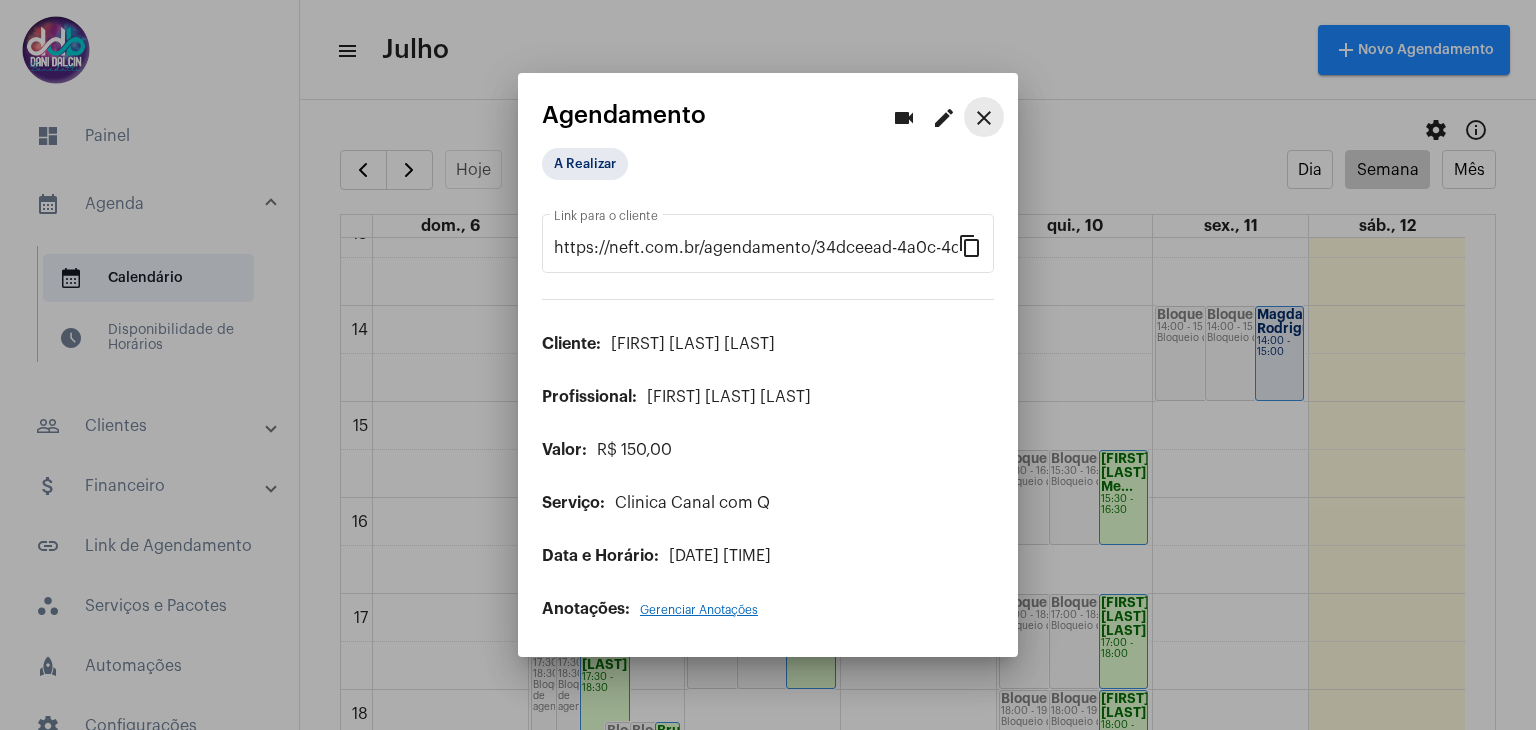 click on "close" at bounding box center [984, 118] 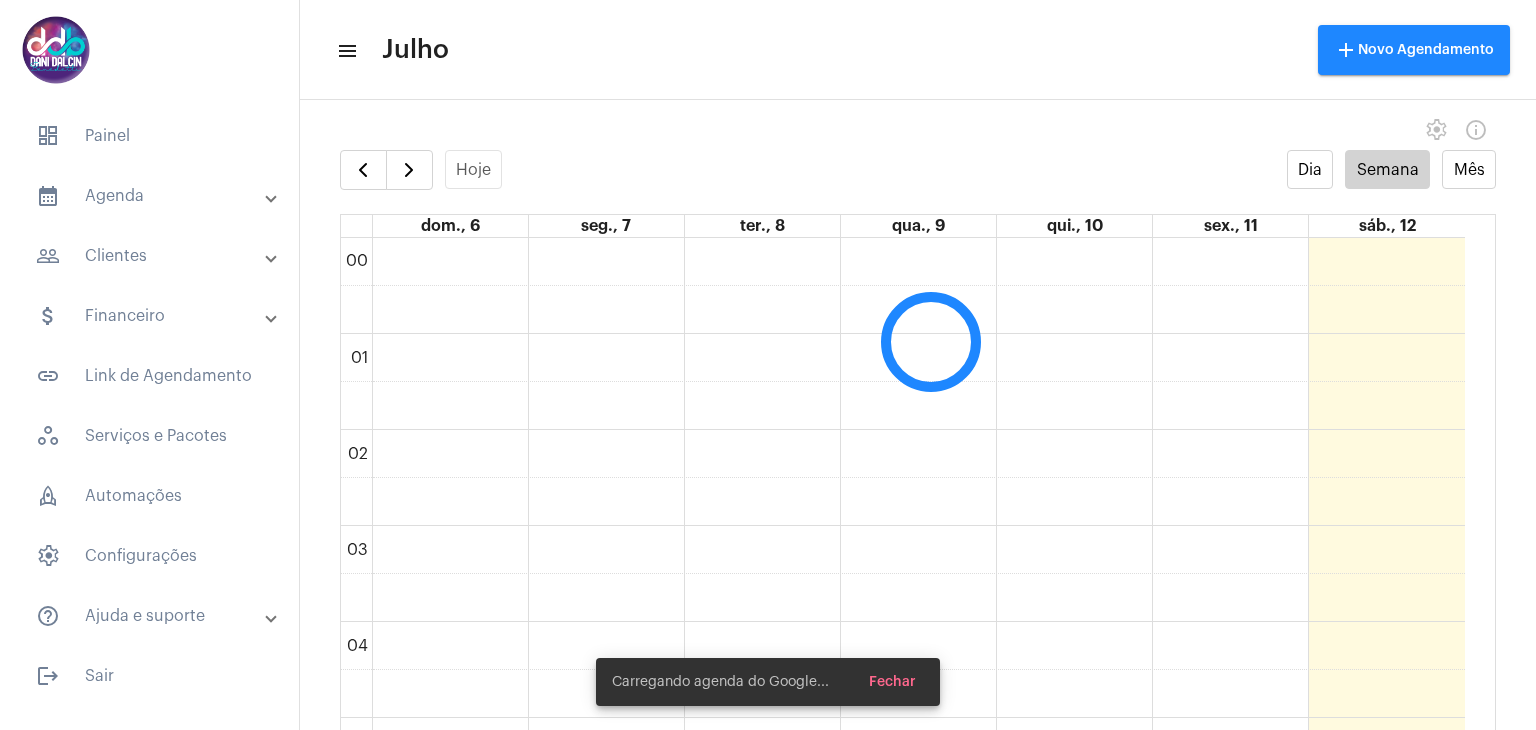 scroll, scrollTop: 0, scrollLeft: 0, axis: both 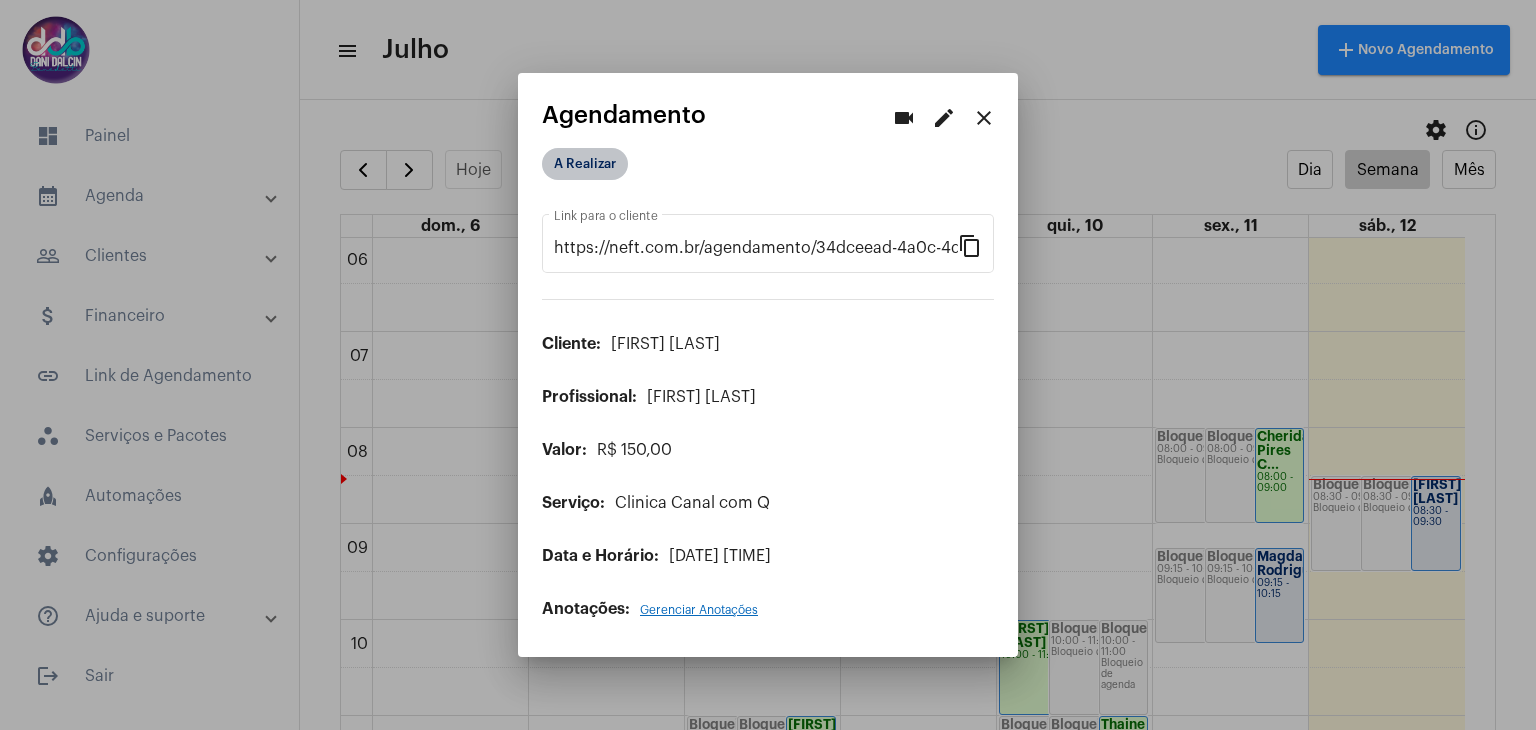 click on "A Realizar" at bounding box center (585, 164) 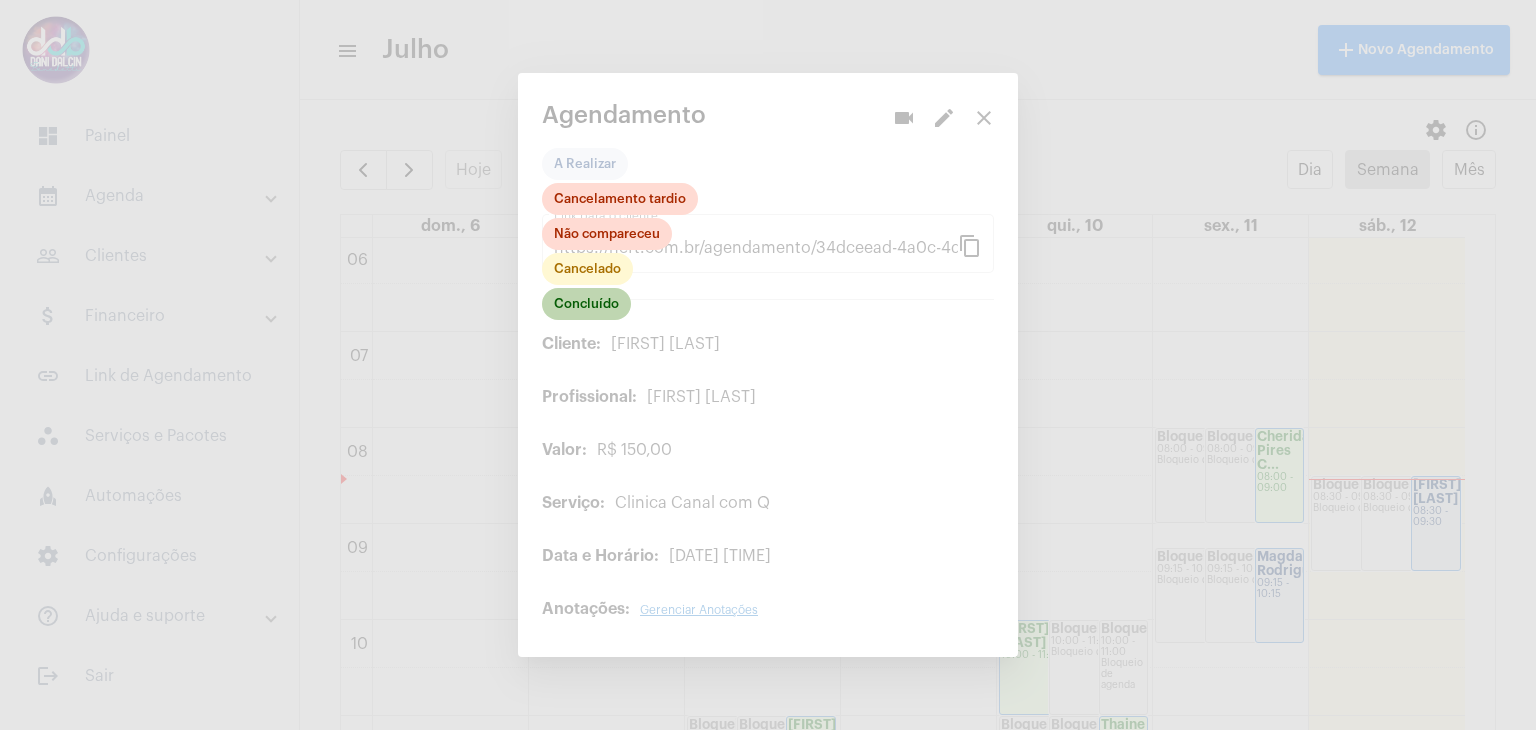 click on "Concluído" 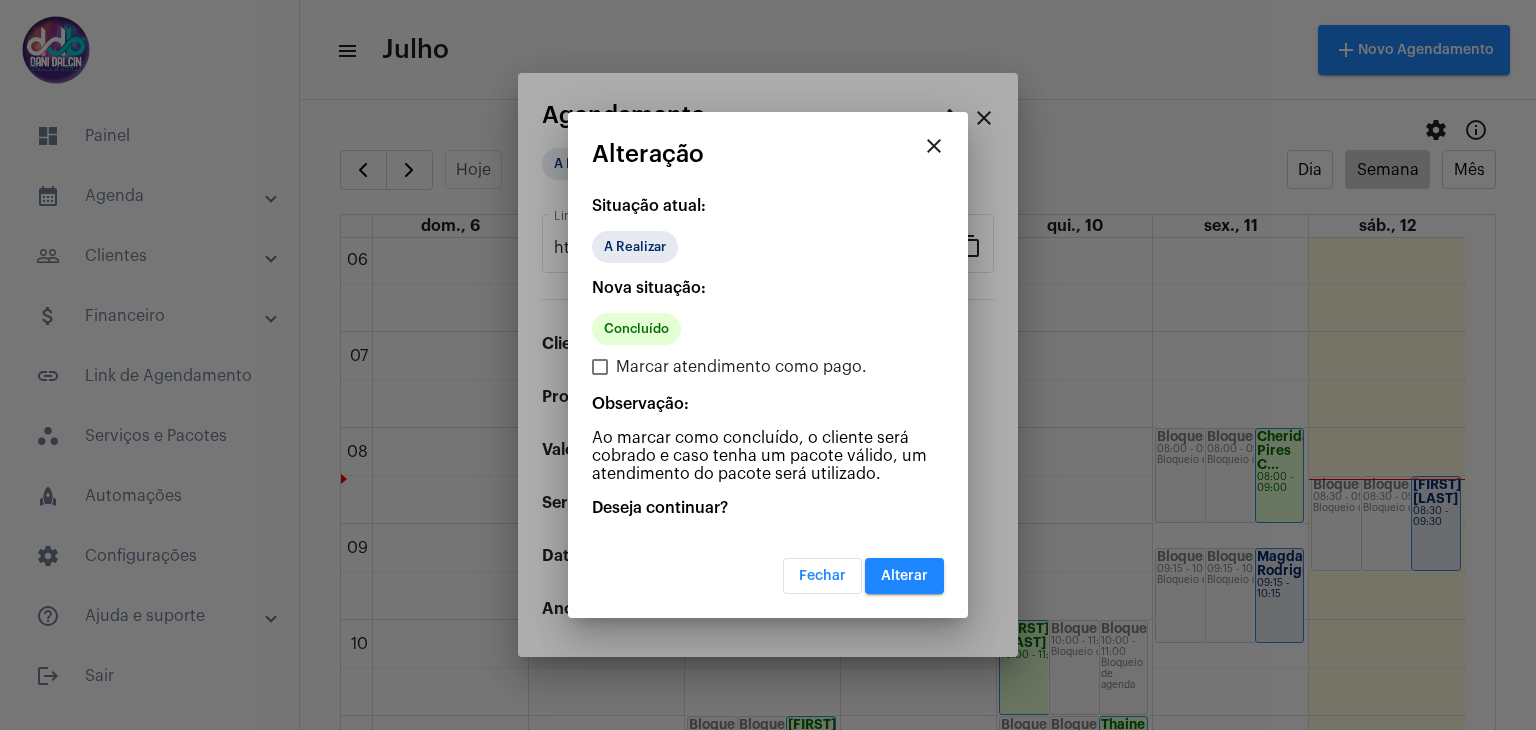 click on "Alterar" at bounding box center [904, 576] 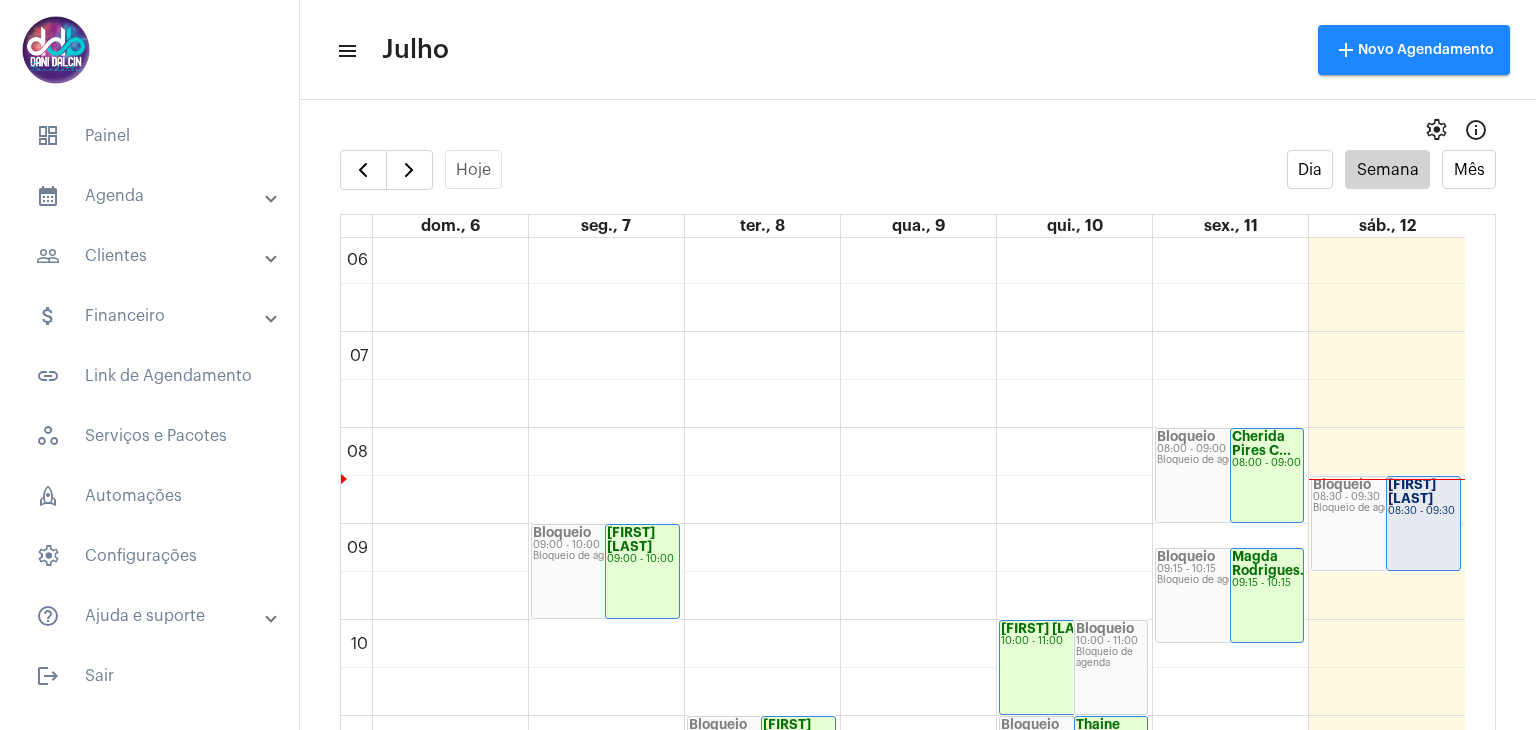click on "[FIRST] [LAST] ..." 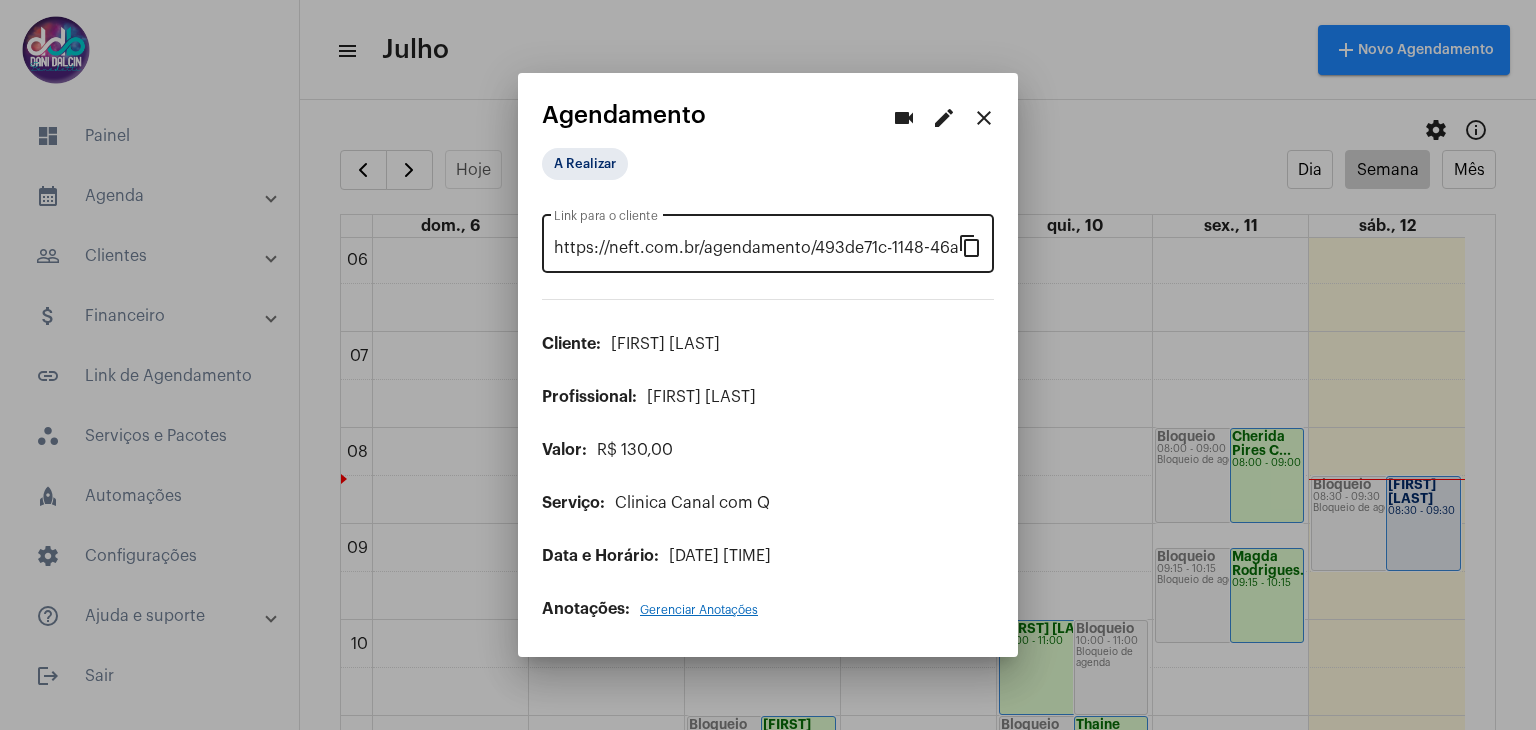 click on "content_copy" at bounding box center (970, 245) 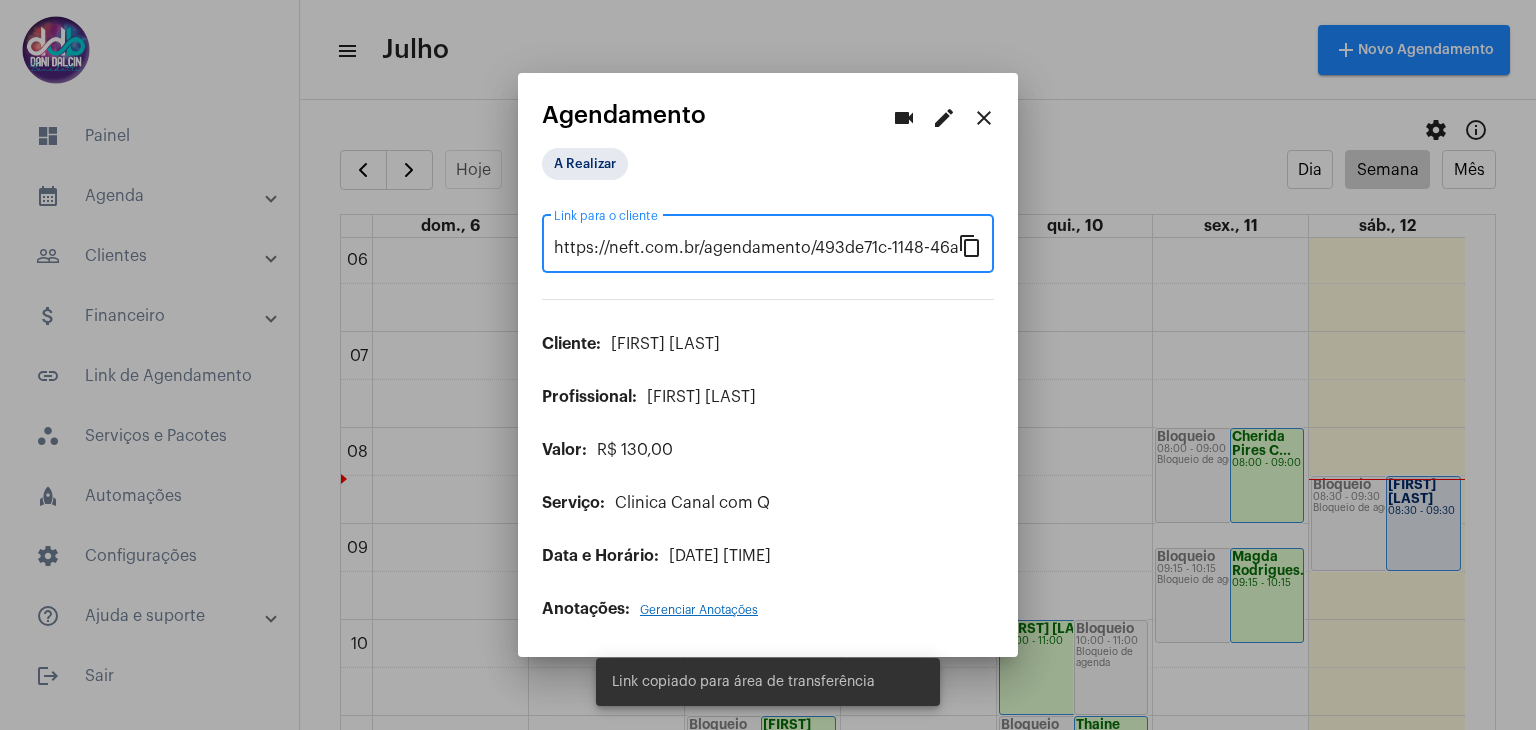 scroll, scrollTop: 0, scrollLeft: 164, axis: horizontal 